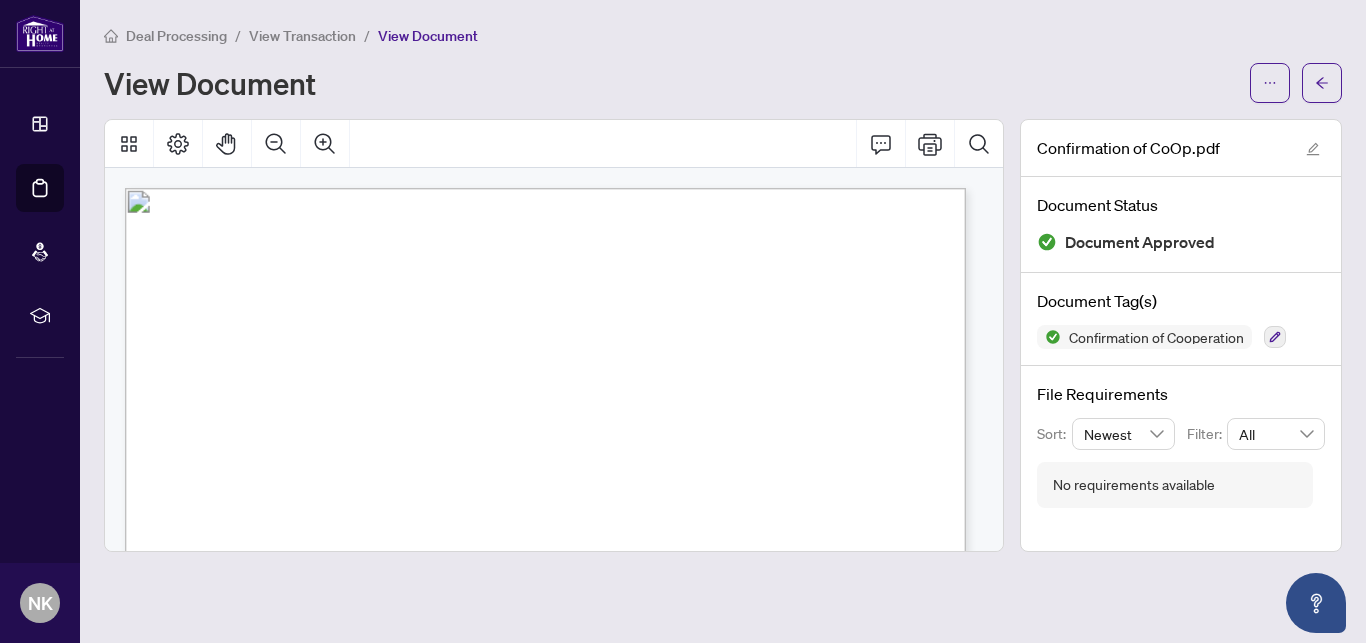 scroll, scrollTop: 0, scrollLeft: 0, axis: both 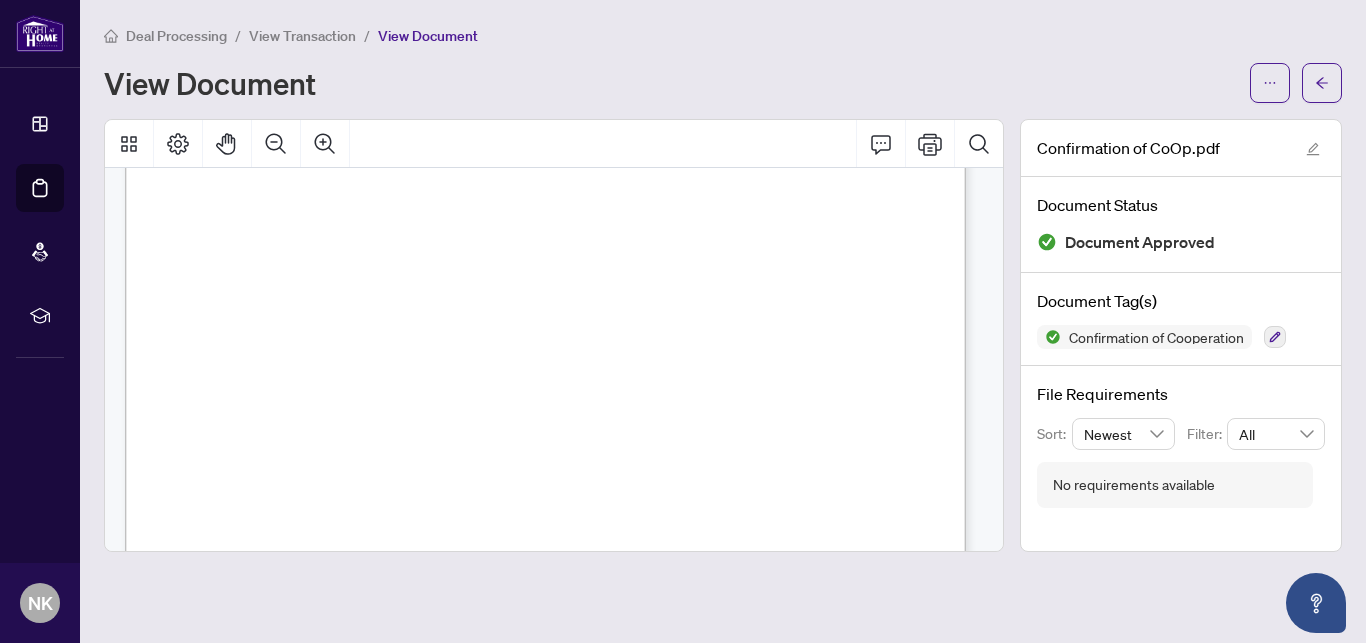 drag, startPoint x: 870, startPoint y: 318, endPoint x: 684, endPoint y: 297, distance: 187.18173 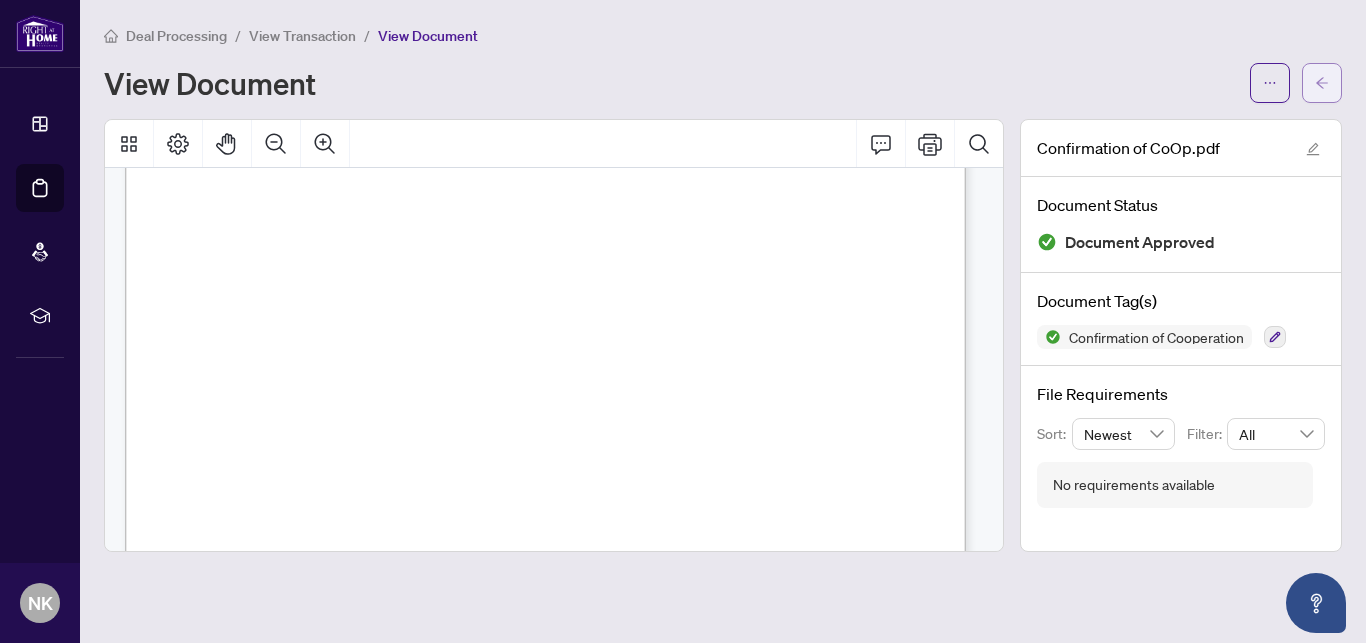 click 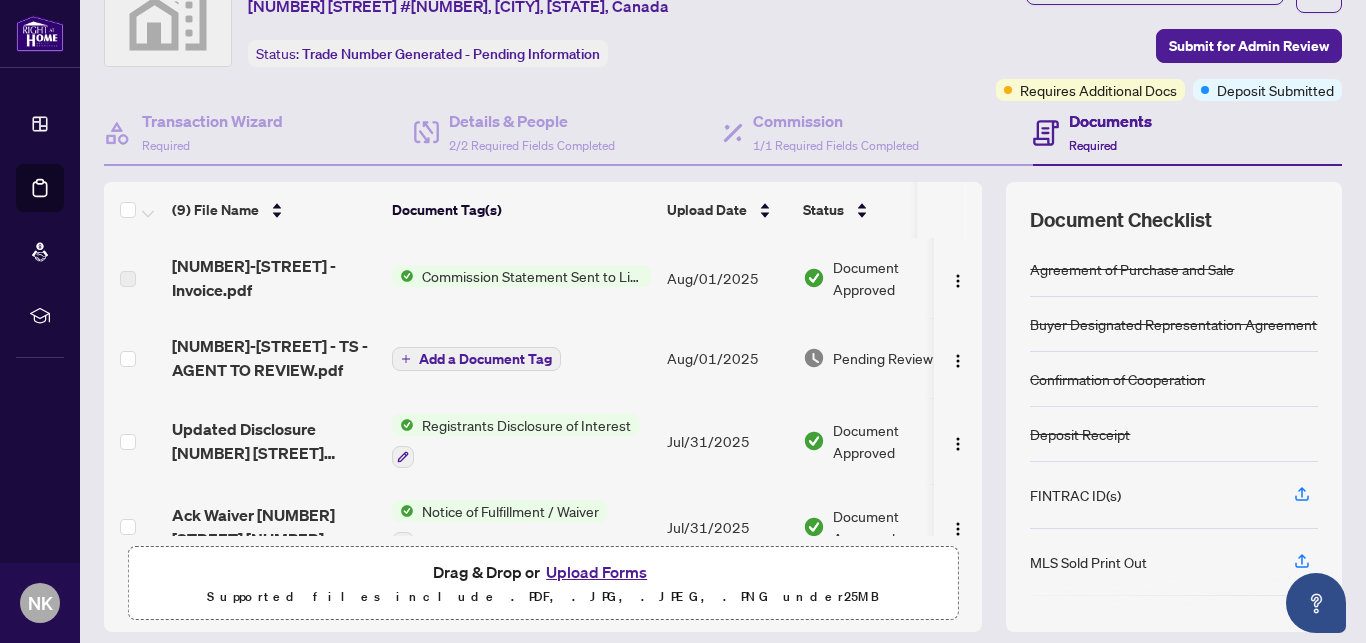 scroll, scrollTop: 165, scrollLeft: 0, axis: vertical 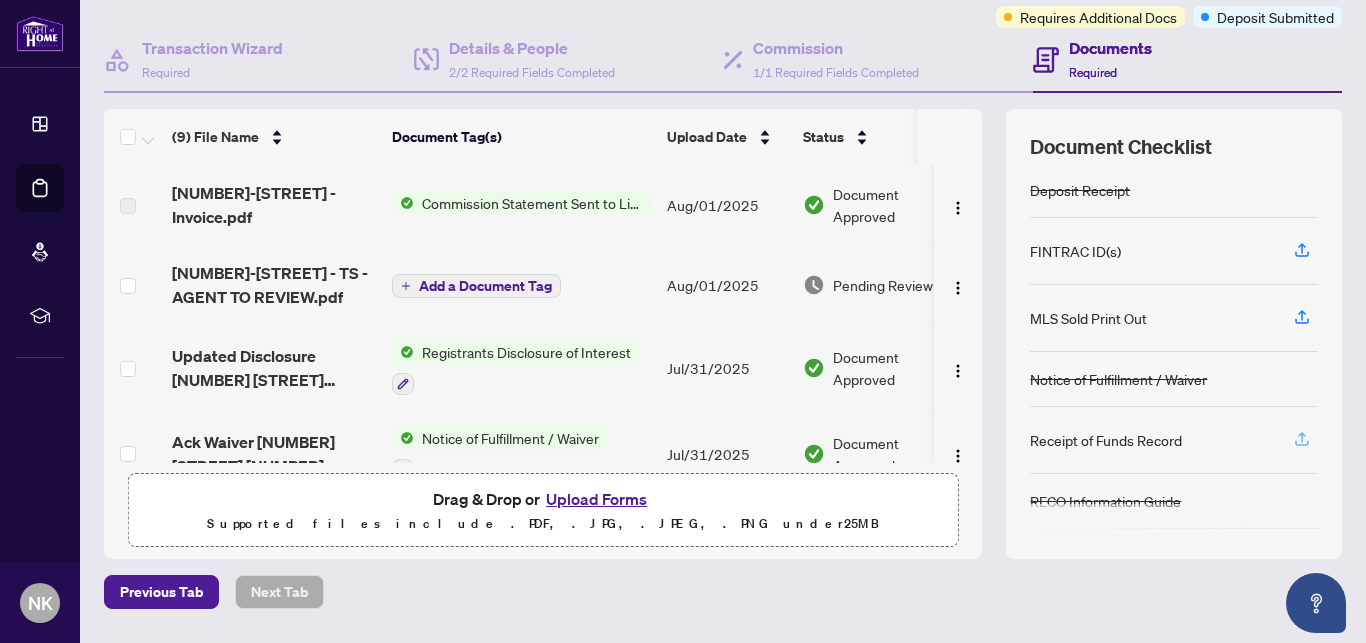 click 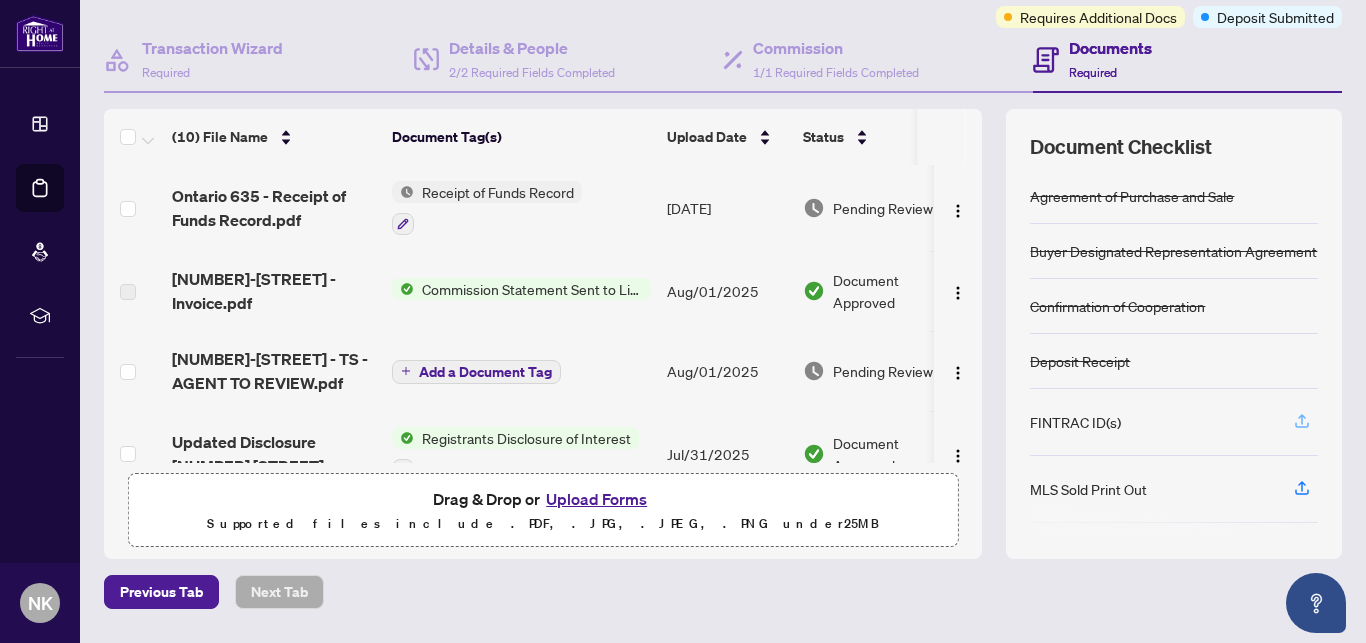 click 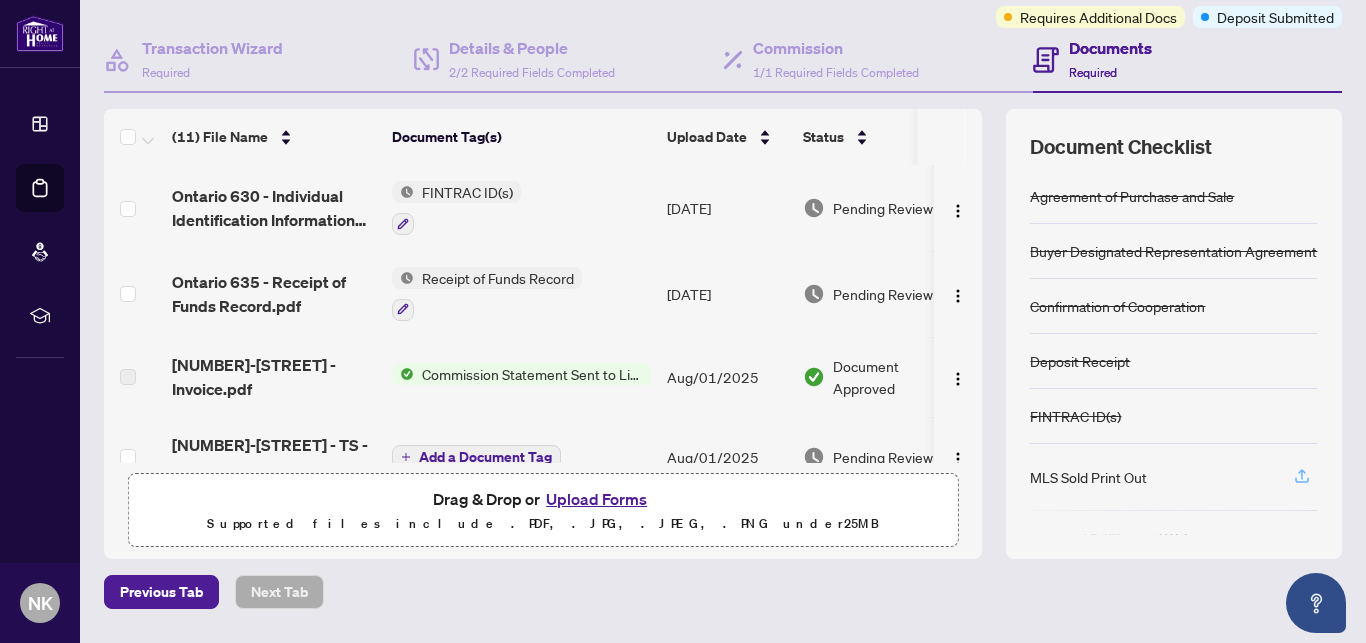 click 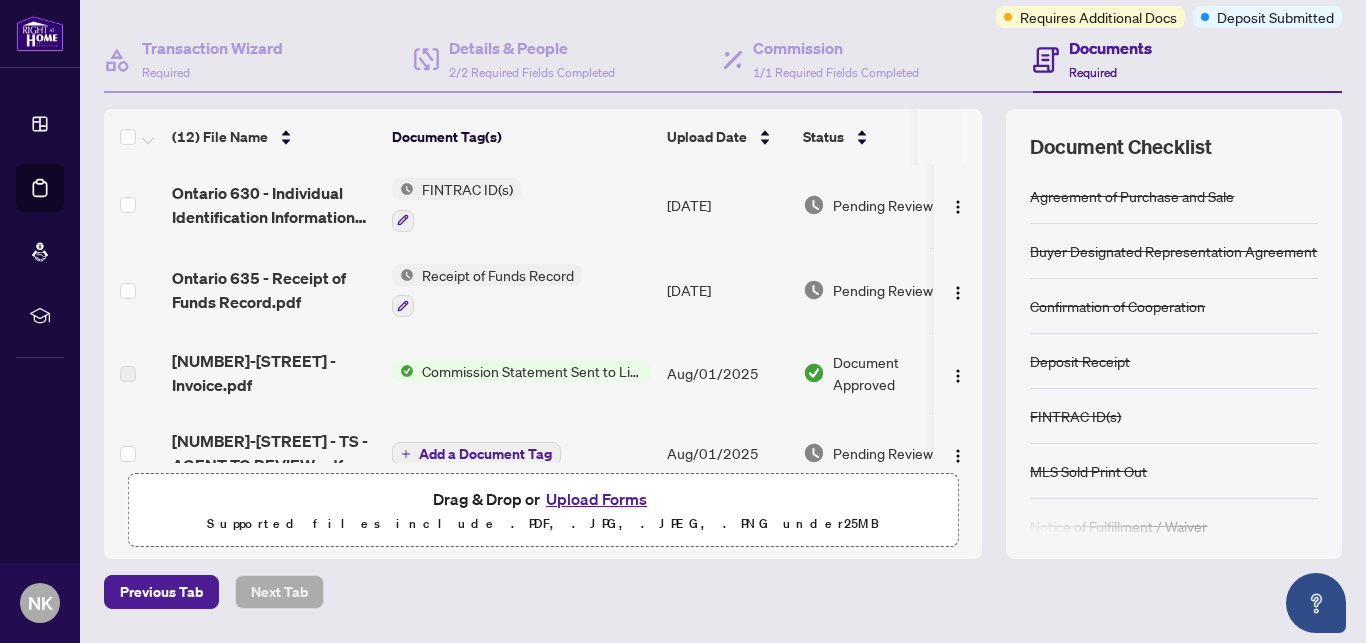 scroll, scrollTop: 0, scrollLeft: 0, axis: both 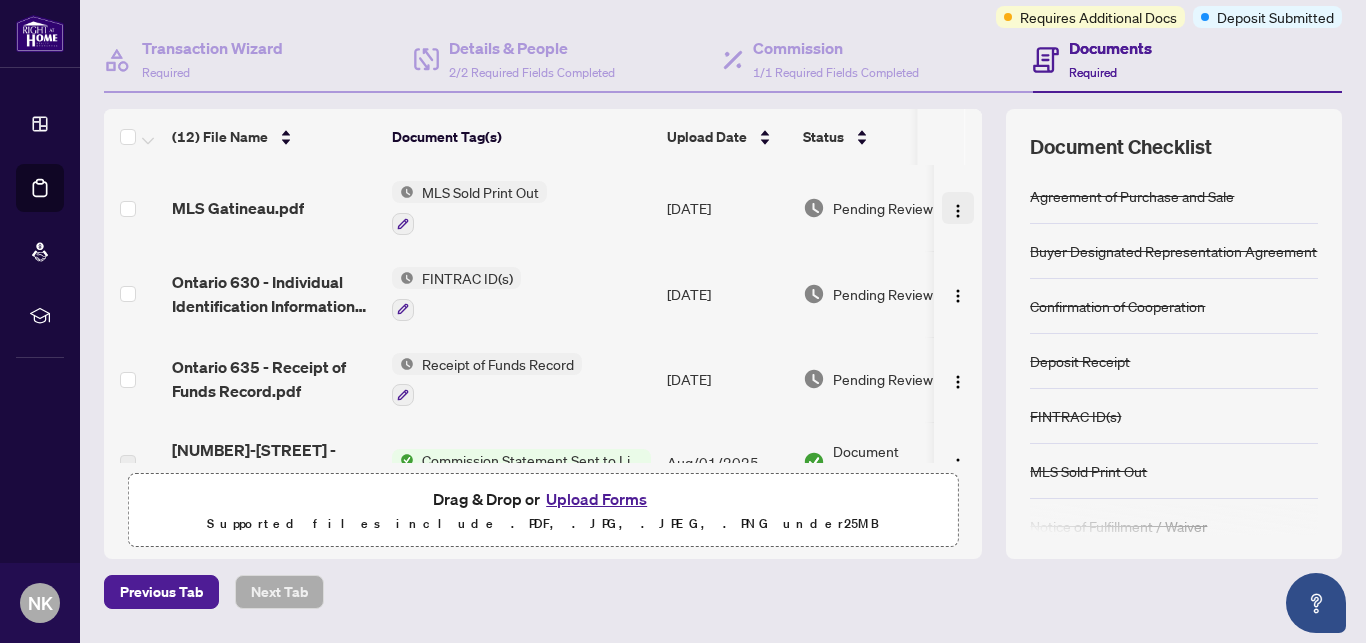 click at bounding box center [958, 211] 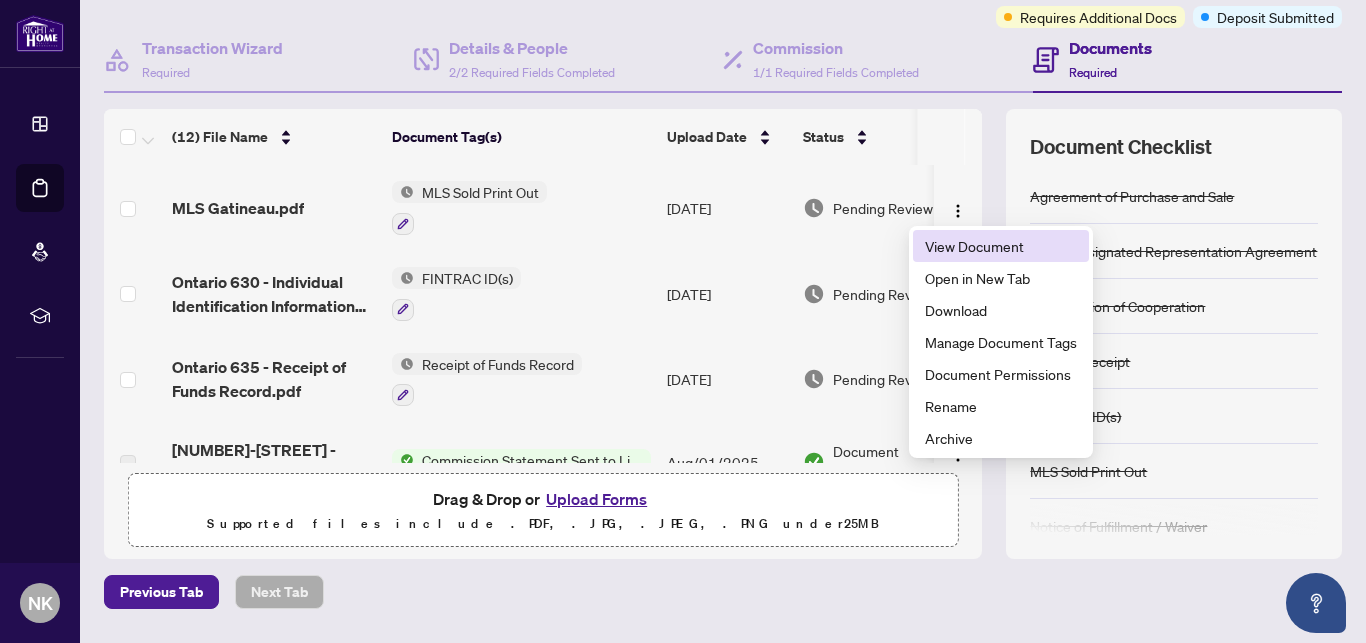 click on "View Document" at bounding box center (1001, 246) 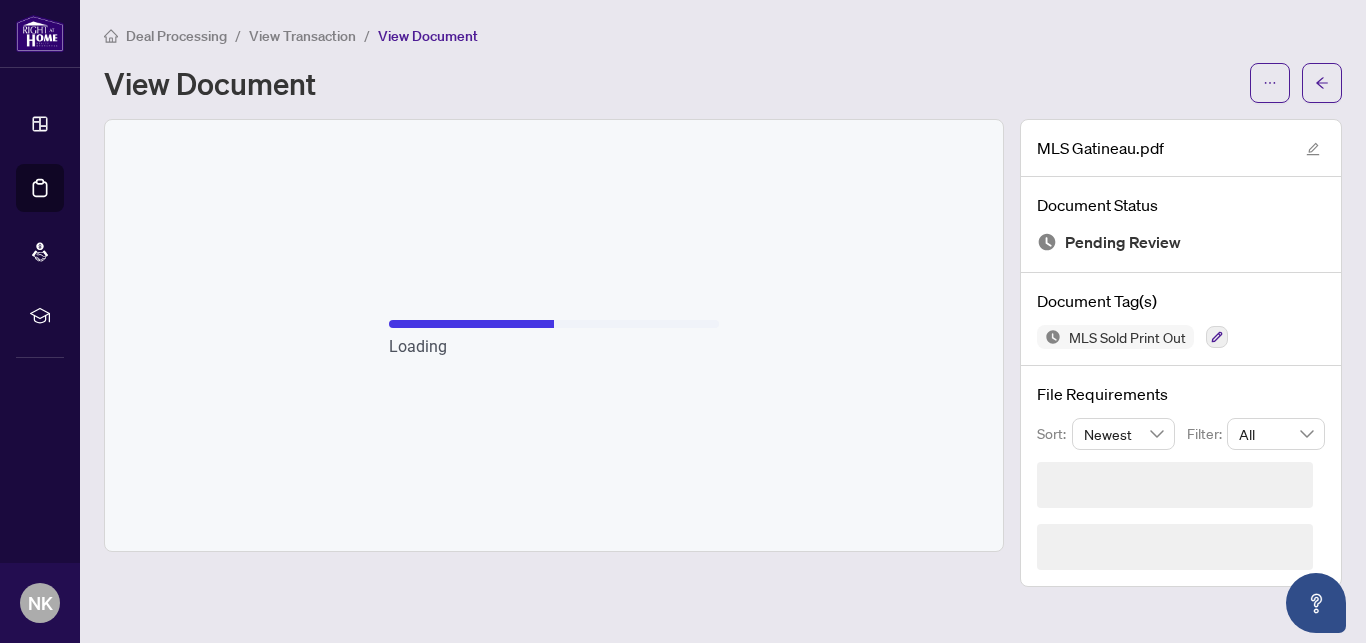 scroll, scrollTop: 0, scrollLeft: 0, axis: both 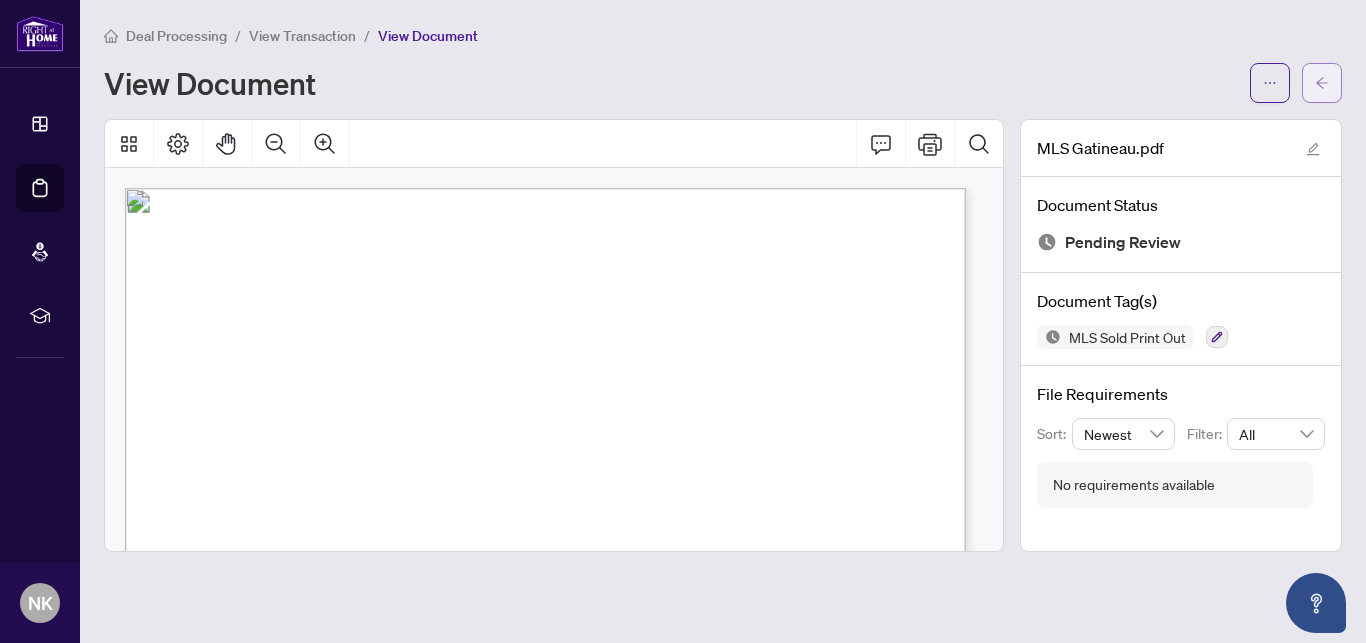 click at bounding box center (1322, 83) 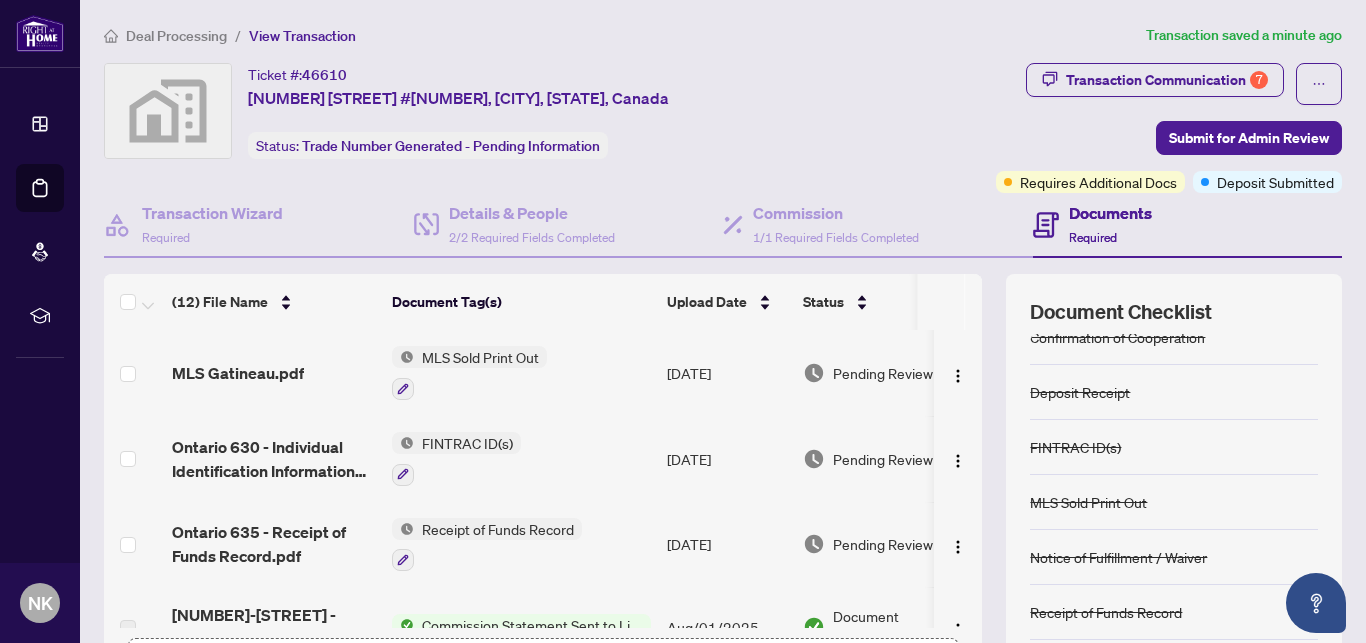 scroll, scrollTop: 0, scrollLeft: 0, axis: both 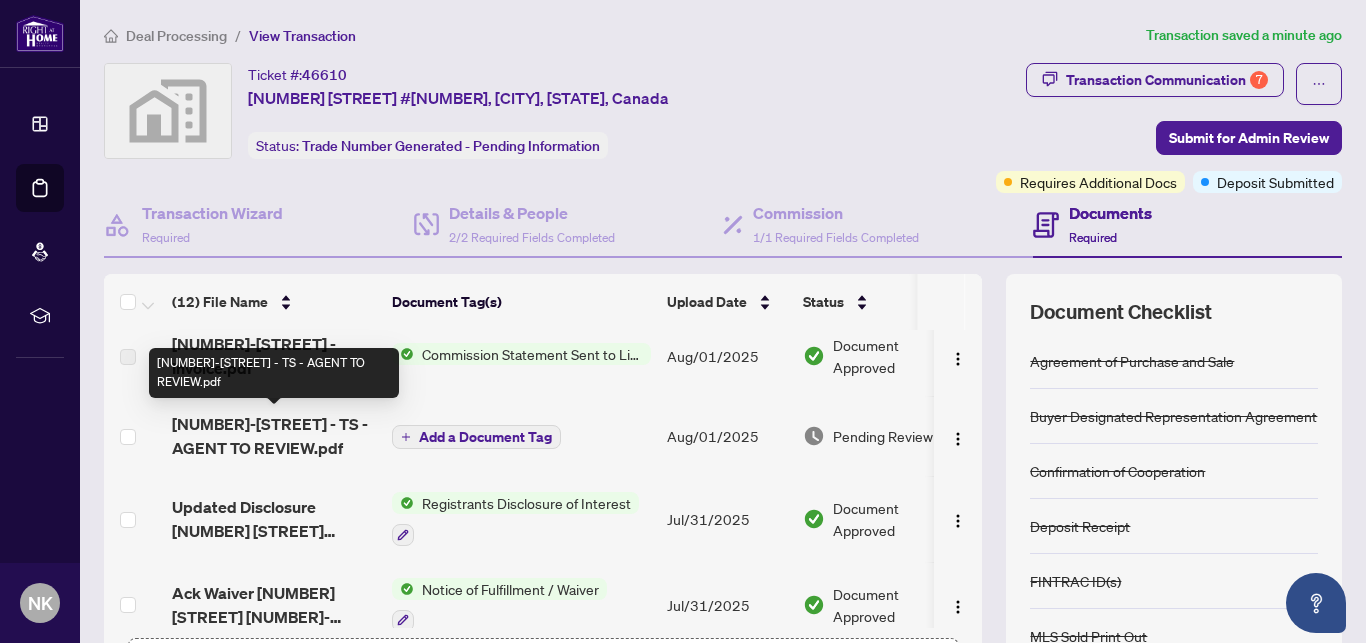 click on "[NUMBER]-[STREET] - TS - AGENT TO REVIEW.pdf" at bounding box center (274, 436) 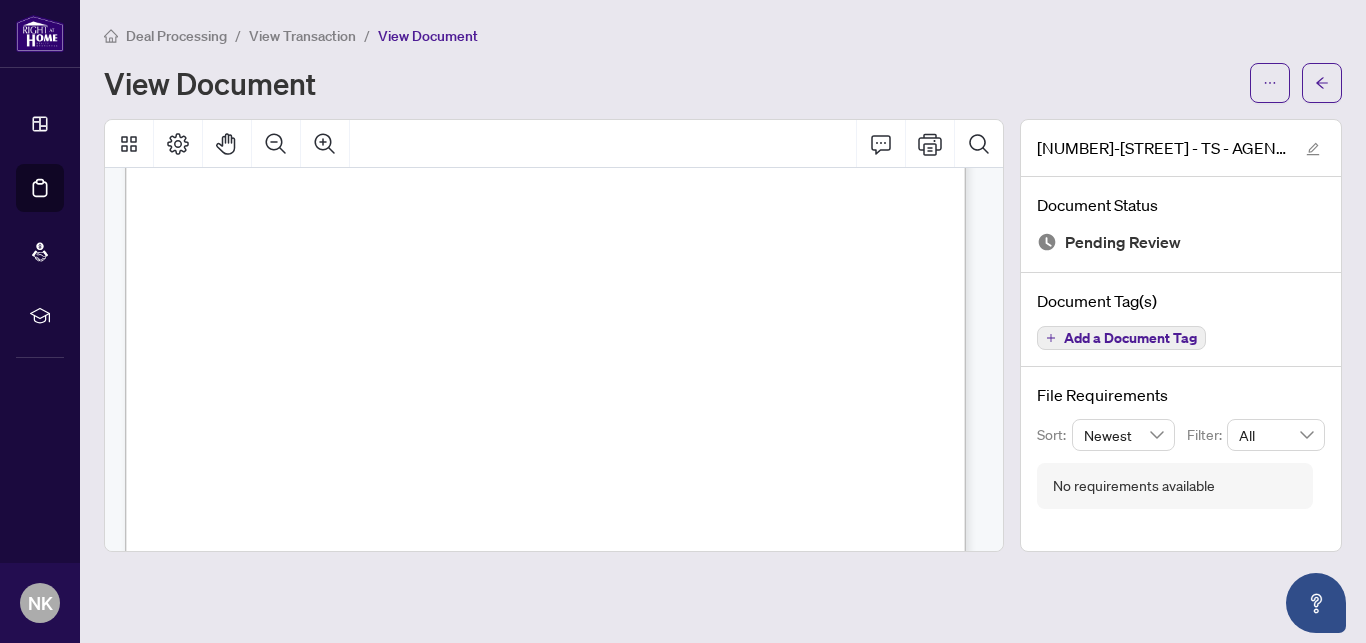 scroll, scrollTop: 0, scrollLeft: 0, axis: both 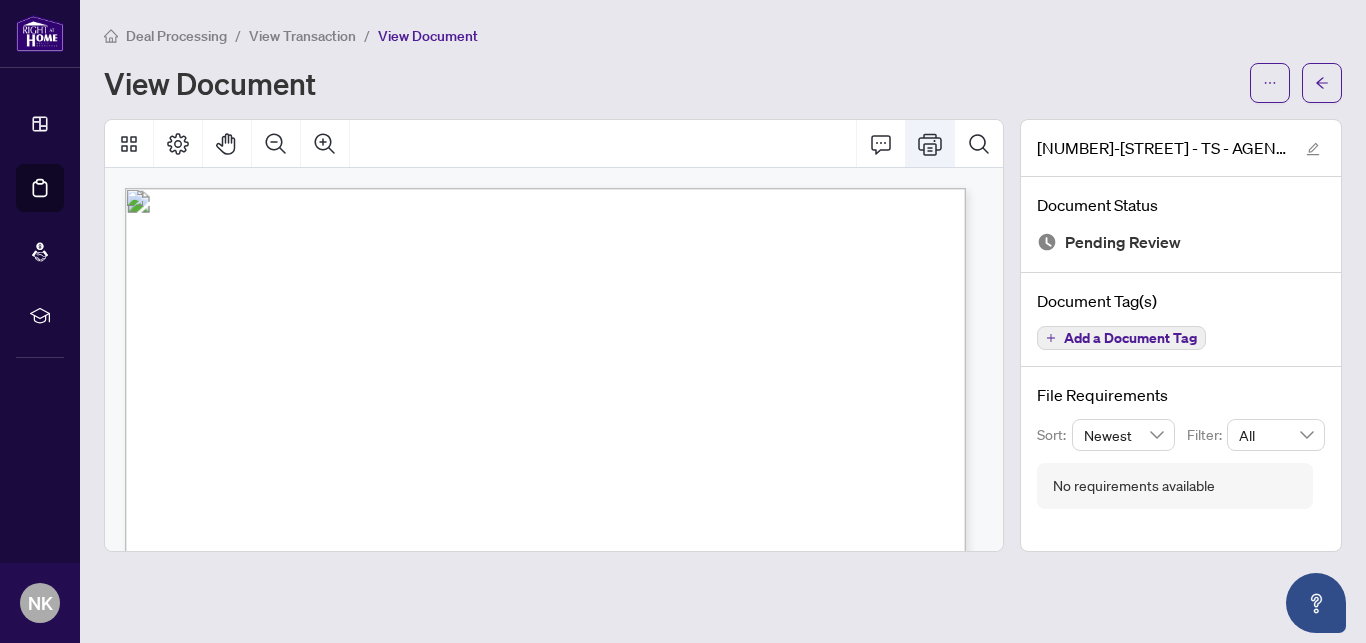 click 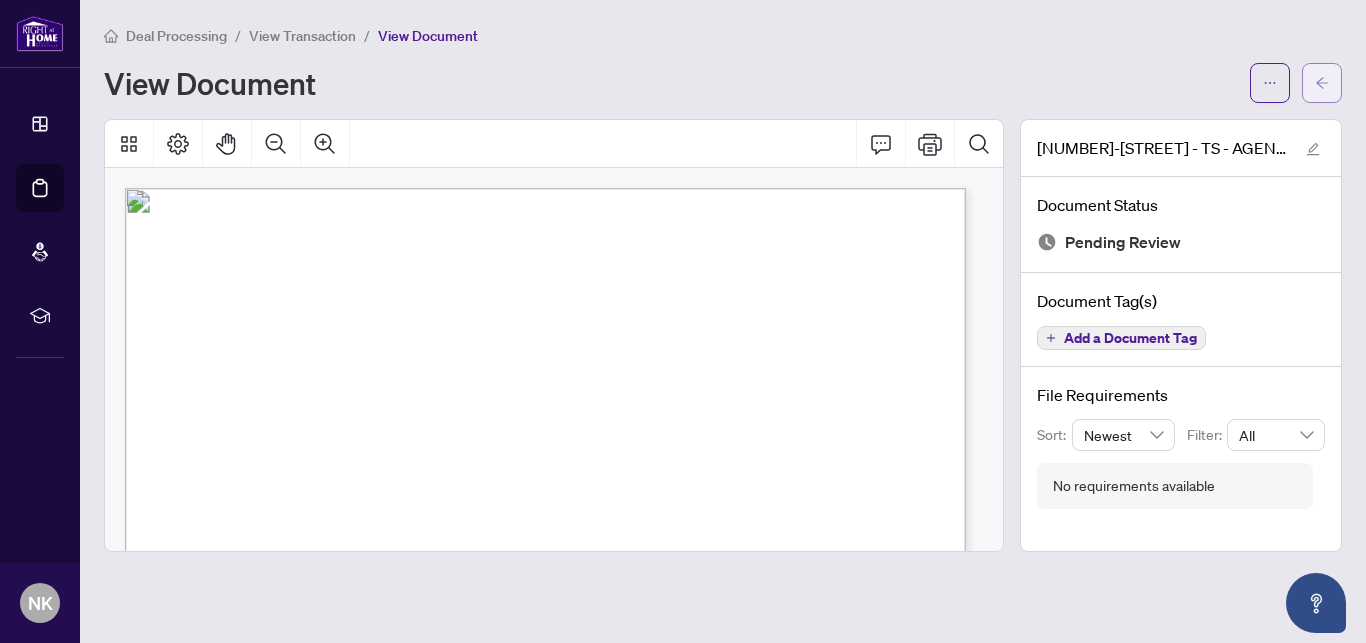 click 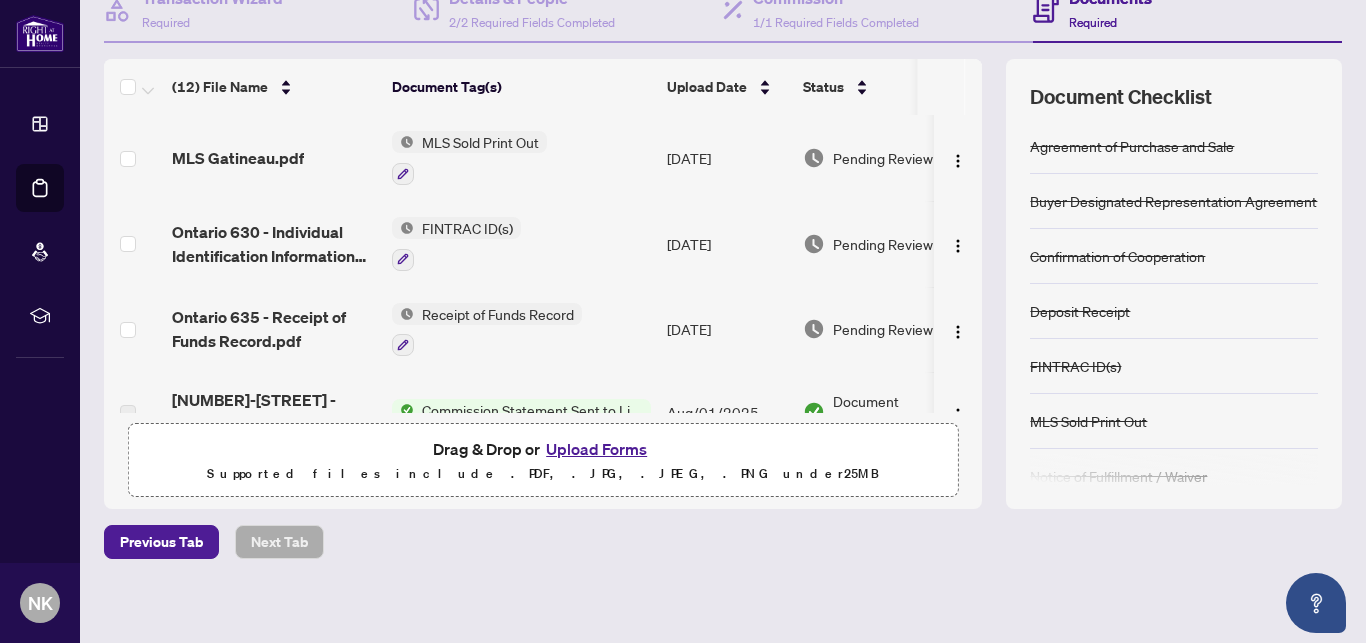 scroll, scrollTop: 224, scrollLeft: 0, axis: vertical 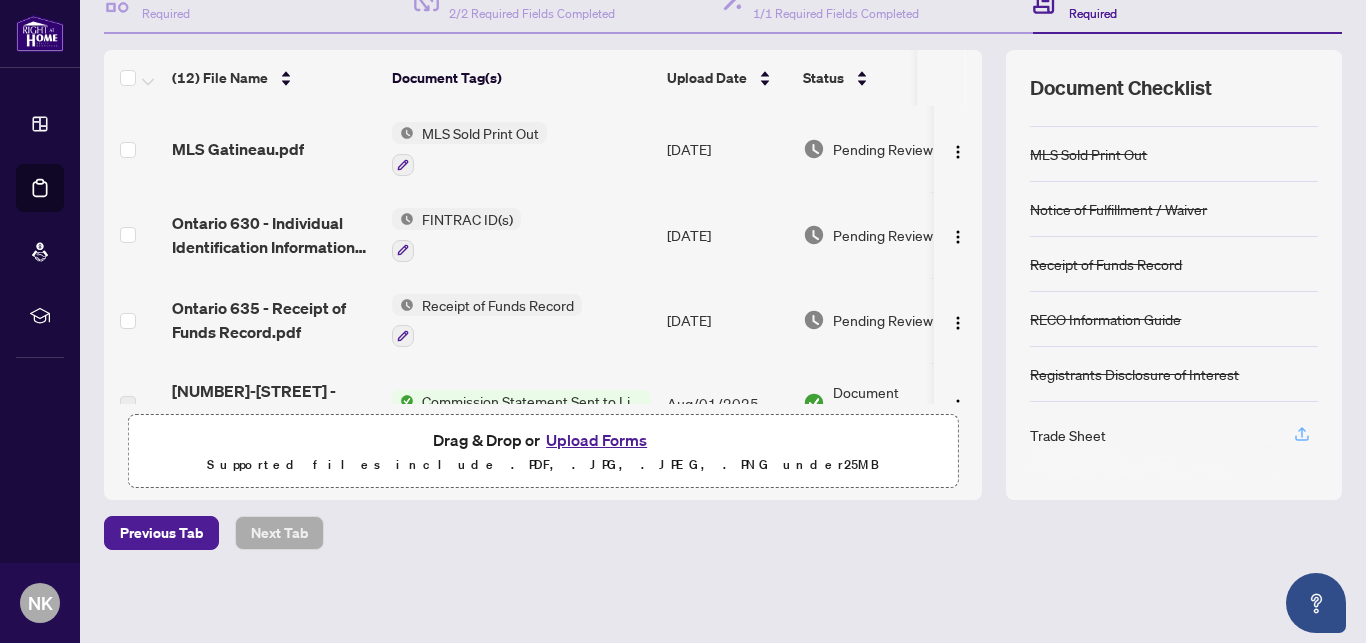 click 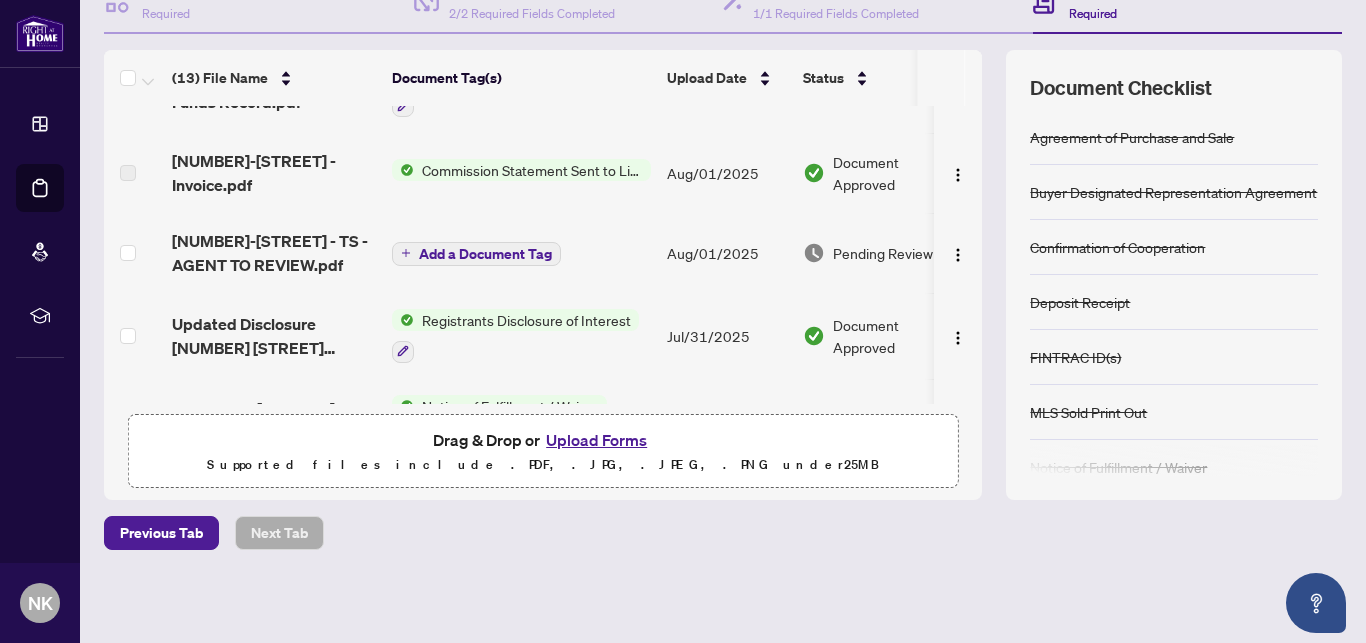 scroll, scrollTop: 312, scrollLeft: 0, axis: vertical 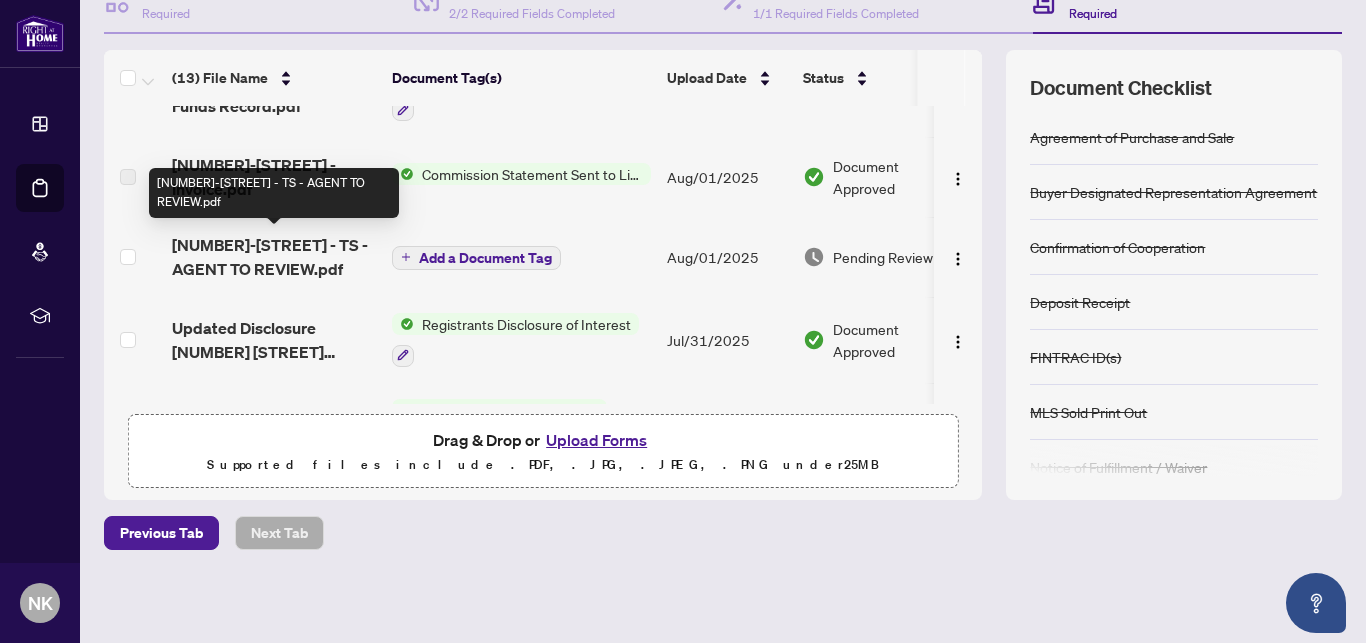 click on "[NUMBER]-[STREET] - TS - AGENT TO REVIEW.pdf" at bounding box center (274, 257) 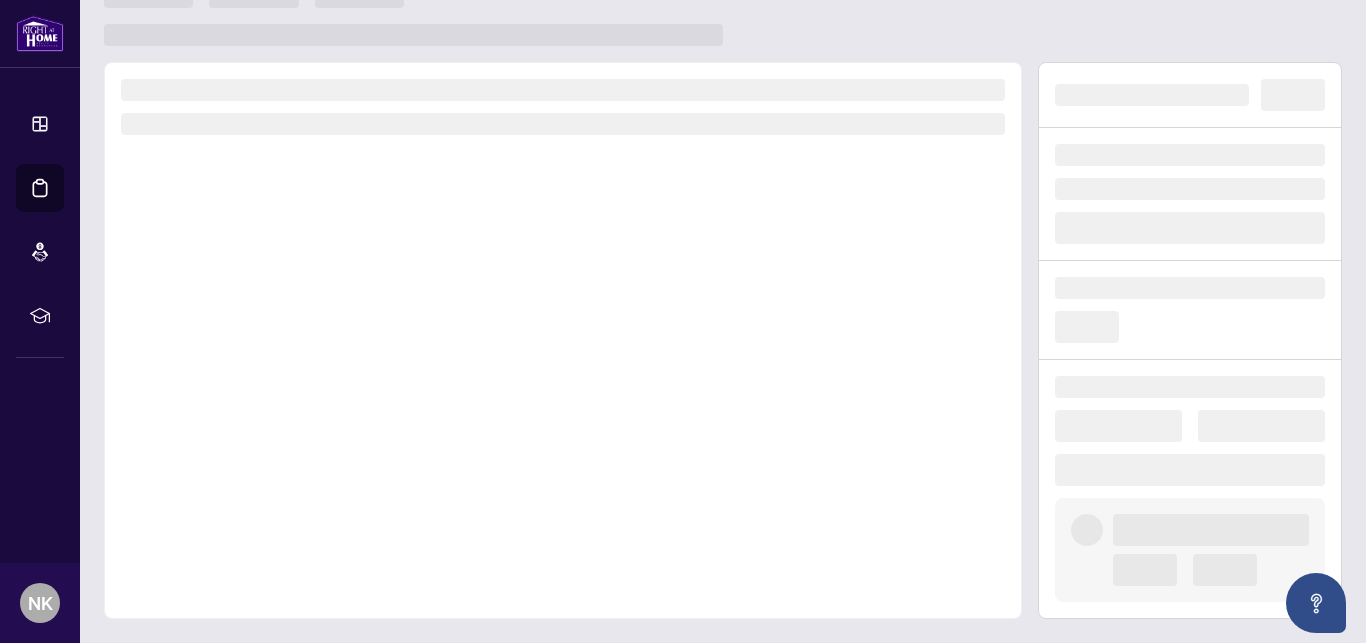 scroll, scrollTop: 0, scrollLeft: 0, axis: both 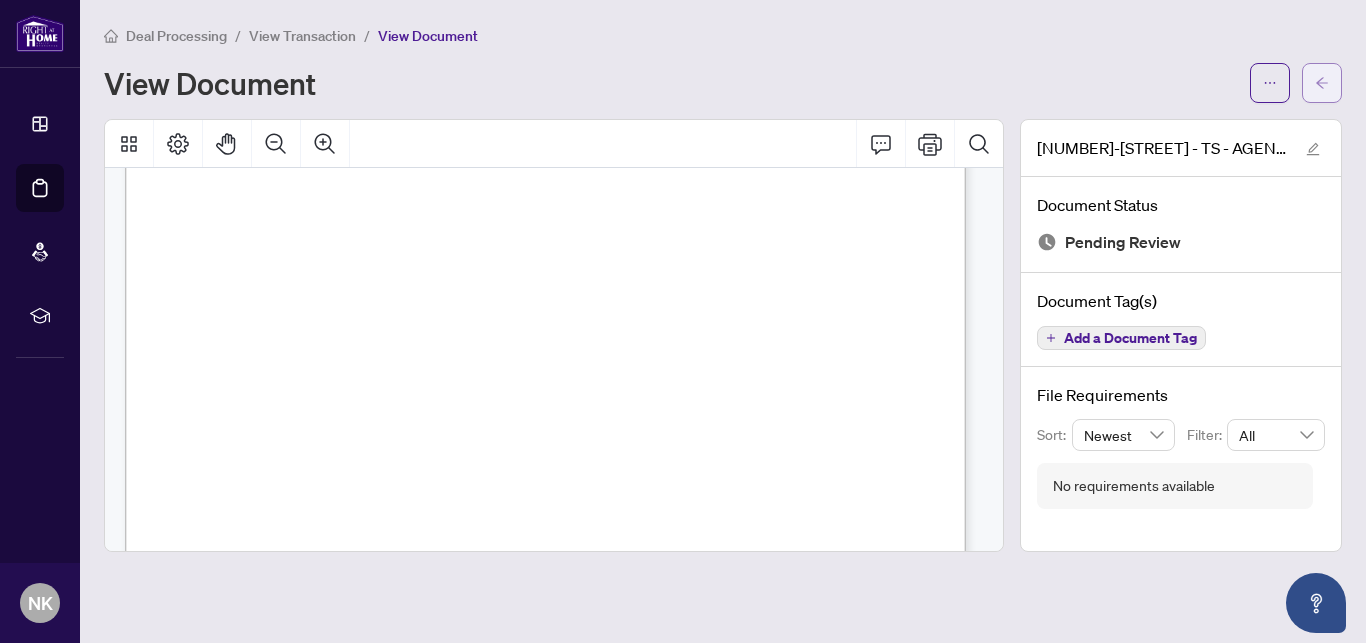 click 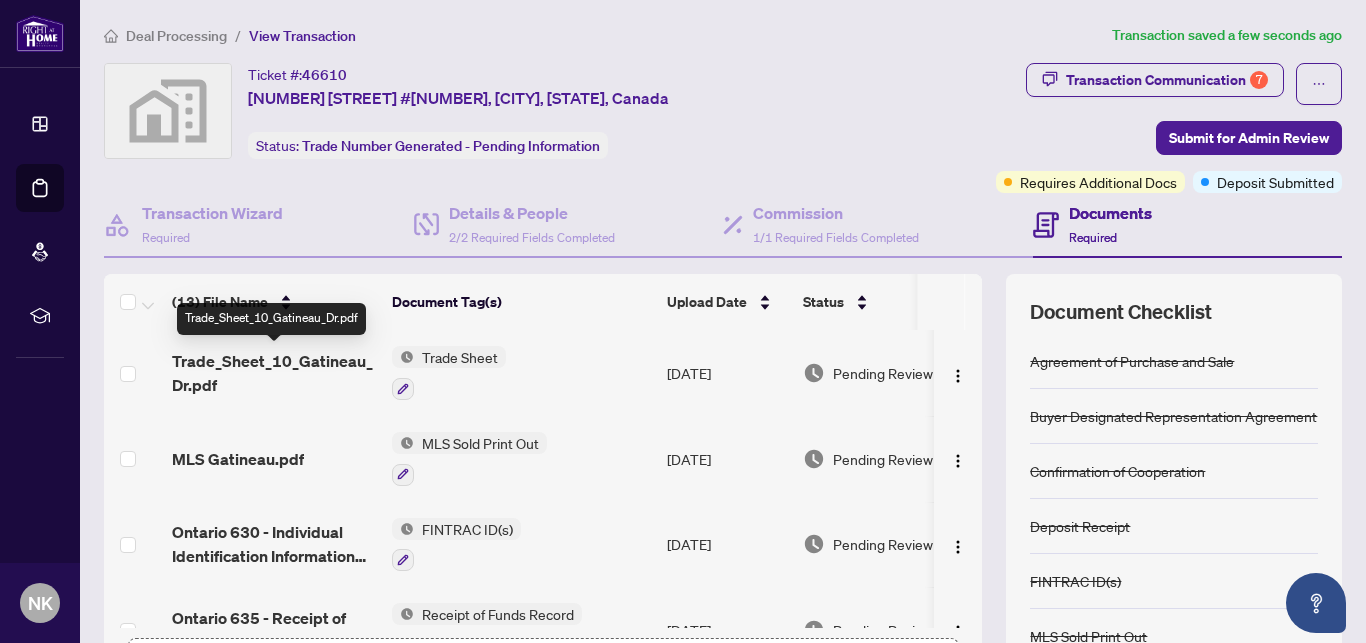 click on "Trade_Sheet_10_Gatineau_Dr.pdf" at bounding box center (274, 373) 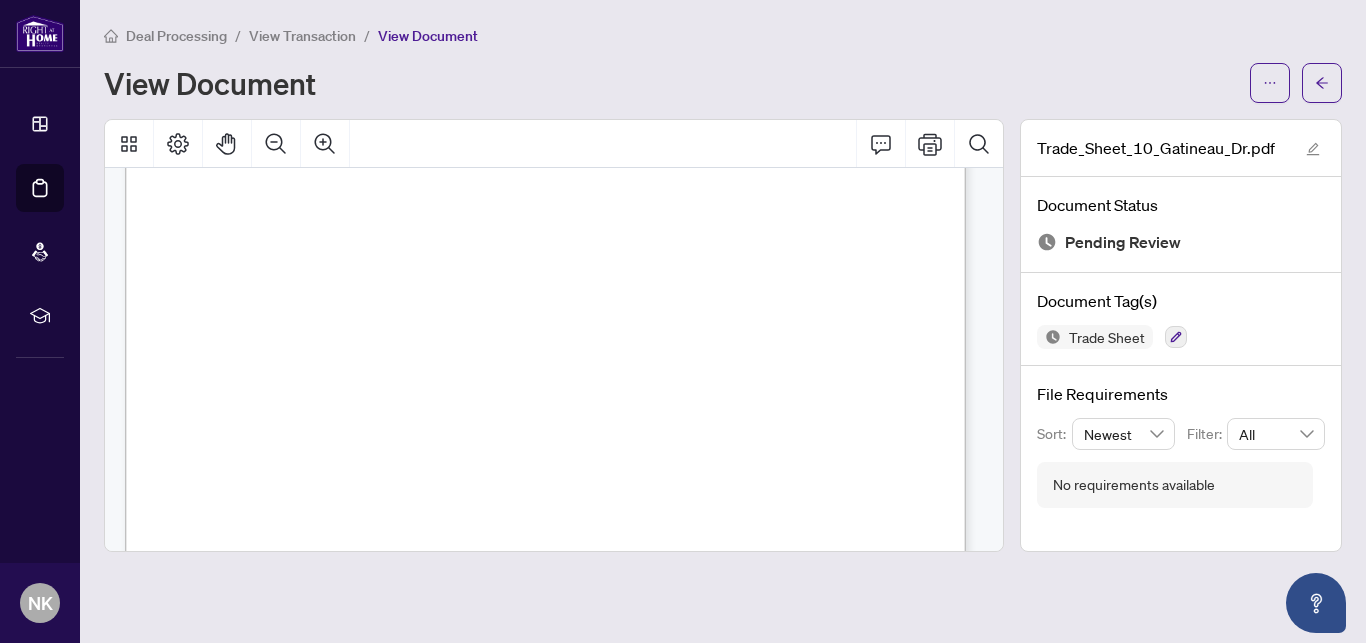 scroll, scrollTop: 87, scrollLeft: 0, axis: vertical 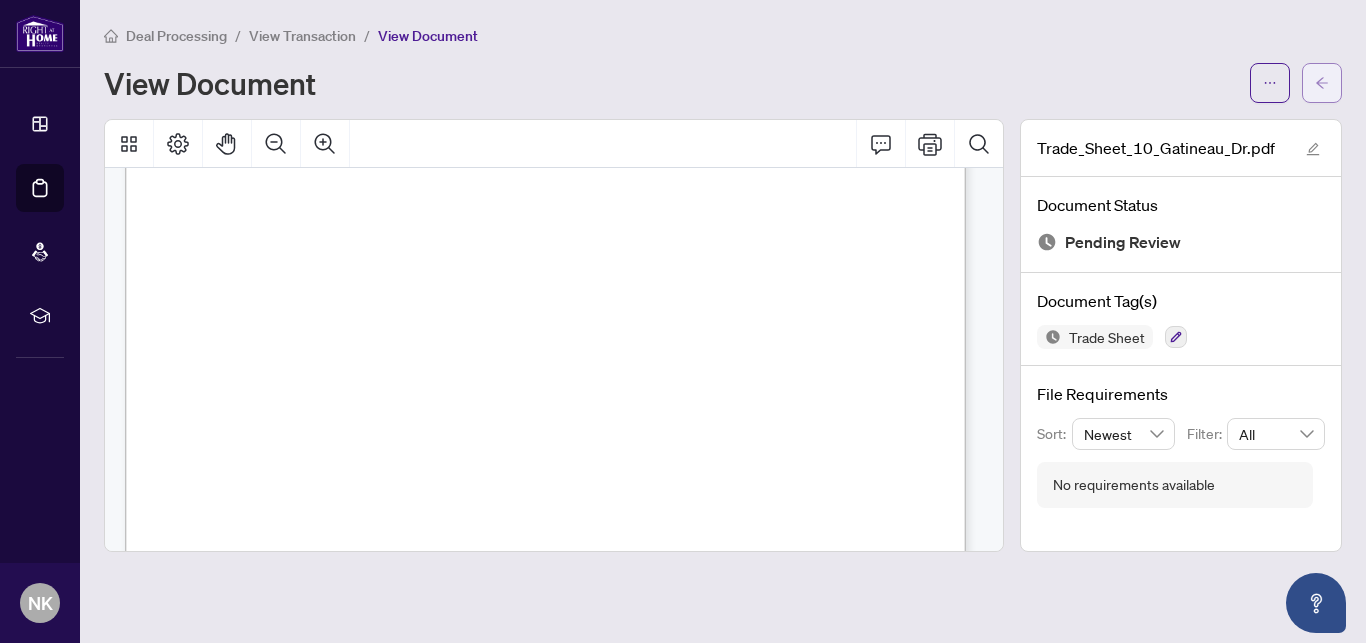 click 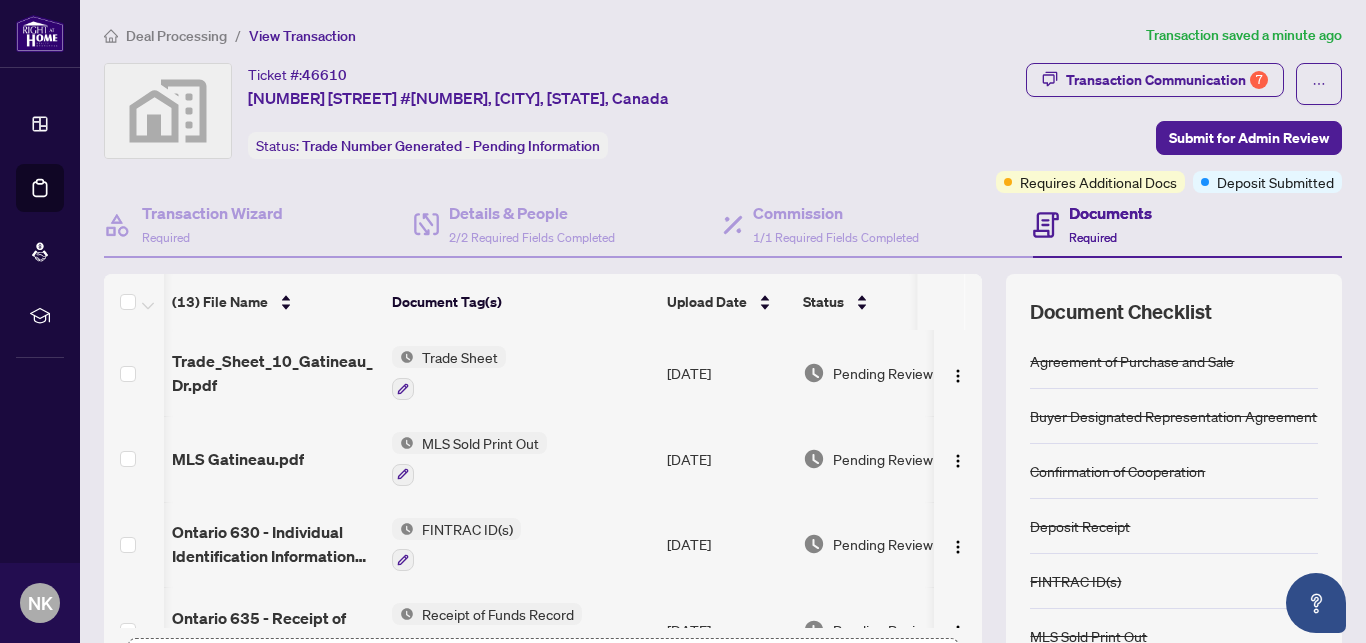 scroll, scrollTop: 0, scrollLeft: 38, axis: horizontal 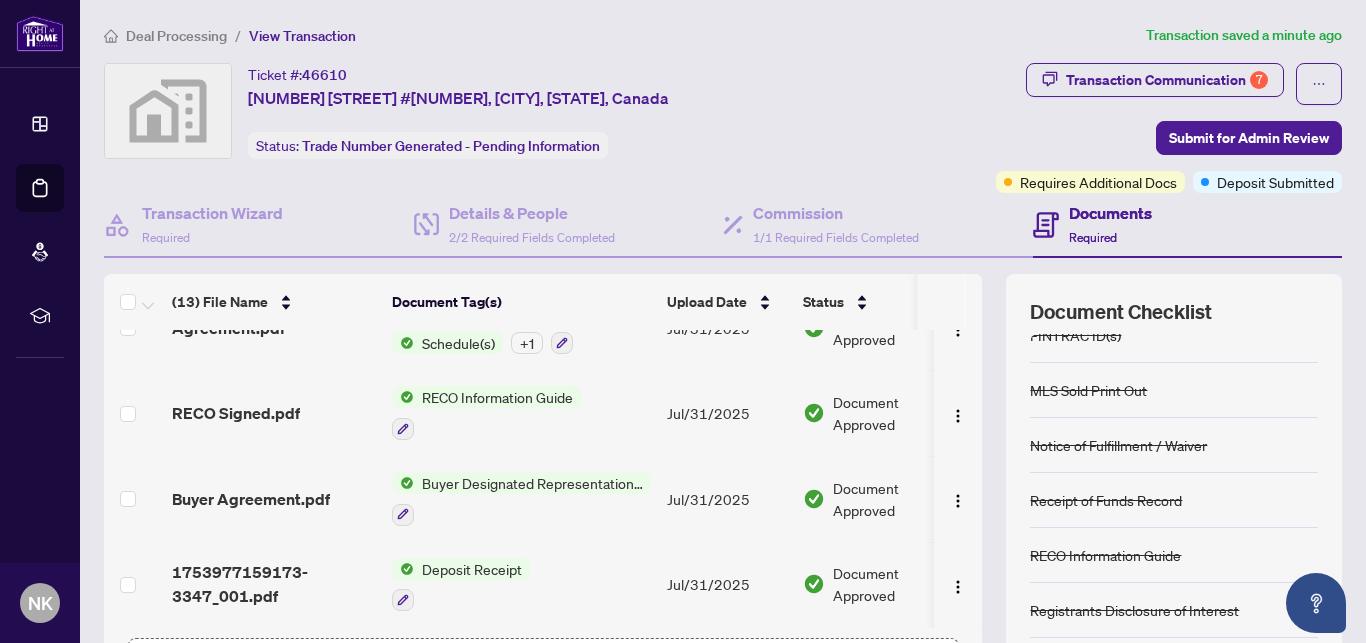 click on "Deal Processing / View Transaction Transaction saved a minute ago Ticket #: 46610 [NUMBER] [STREET] #[NUMBER], [CITY], [STATE], Canada Status: Trade Number Generated - Pending Information Transaction Communication 7 Submit for Admin Review Requires Additional Docs Deposit Submitted Transaction Wizard Required Details & People 2/2 Required Fields Completed Commission 1/1 Required Fields Completed Documents Required (13) File Name Document Tag(s) Upload Date Status Trade_Sheet_[NUMBER]_[STREET].pdf Trade Sheet Aug/08/2025 Pending Review MLS [CITY].pdf MLS Sold Print Out Aug/08/2025 Pending Review Ontario 630 - Individual Identification Information Record.pdf FINTRAC ID(s) Aug/08/2025 Pending Review Ontario 635 - Receipt of Funds Record.pdf Receipt of Funds Record Aug/08/2025 Pending Review [NUMBER] [STREET] - Invoice.pdf Commission Statement Sent to Listing Brokerage Aug/01/2025 Document Approved [NUMBER] [STREET] - TS - AGENT TO REVIEW.pdf Add a Document Tag Aug/01/2025 Pending Review + 1" at bounding box center (723, 321) 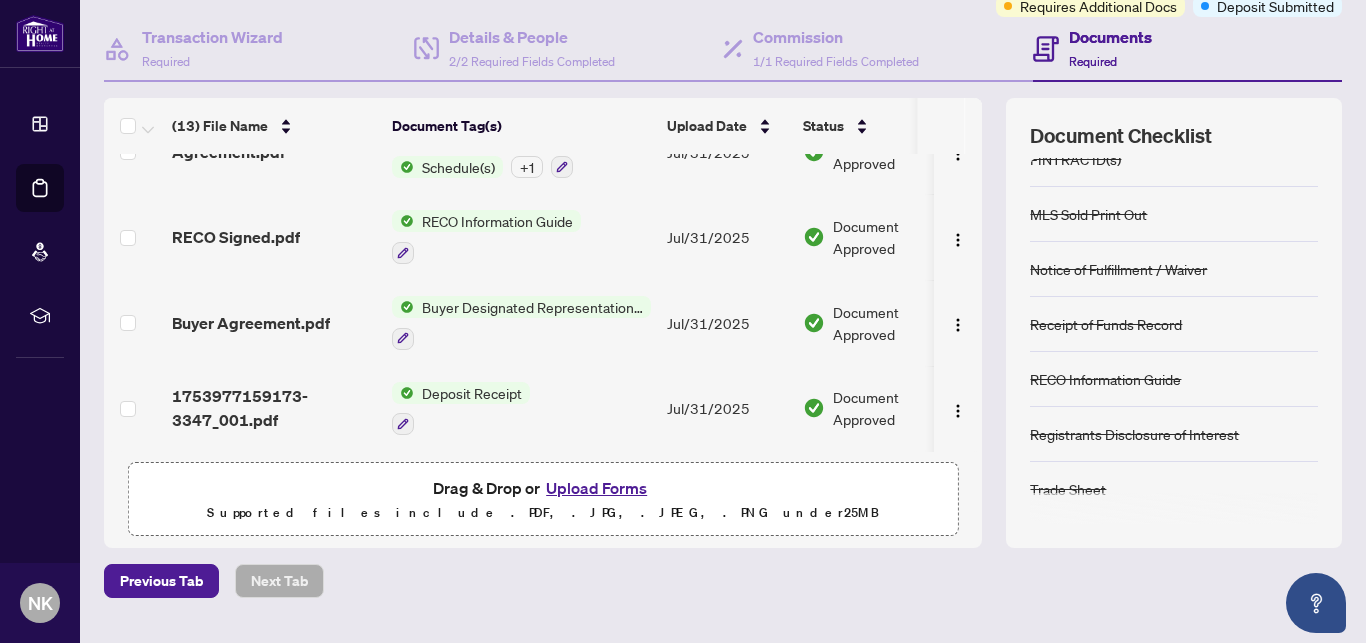 scroll, scrollTop: 201, scrollLeft: 0, axis: vertical 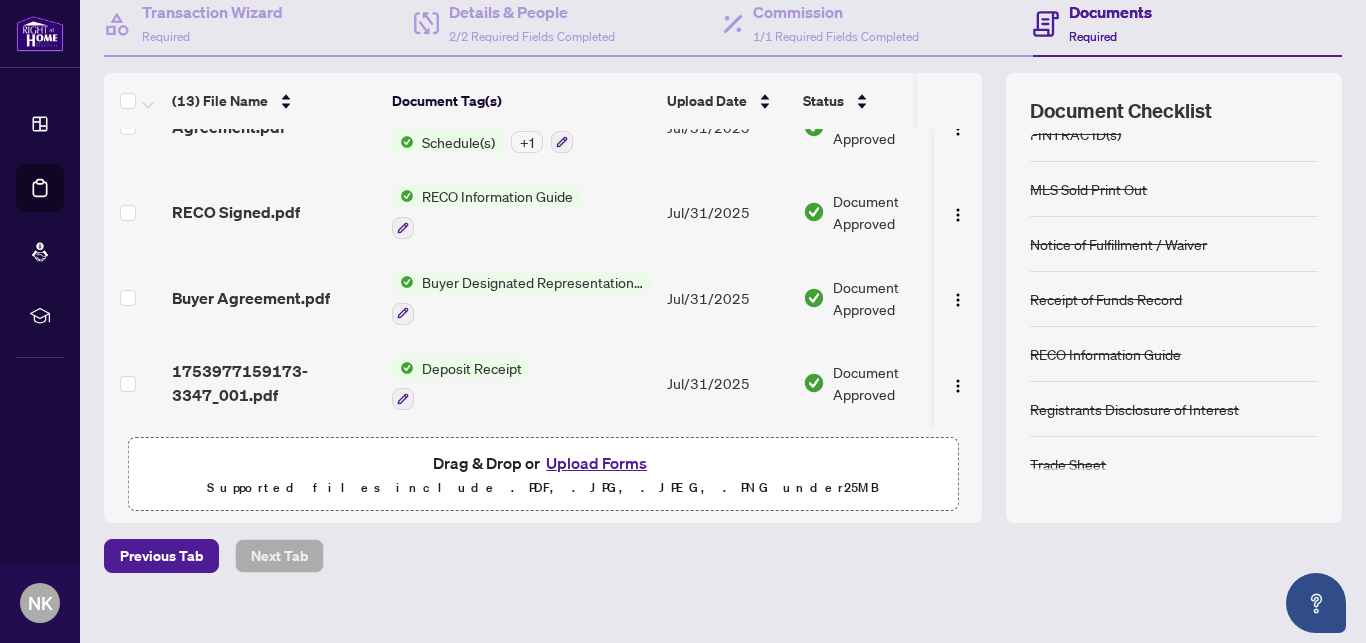 click on "Upload Forms" at bounding box center (596, 463) 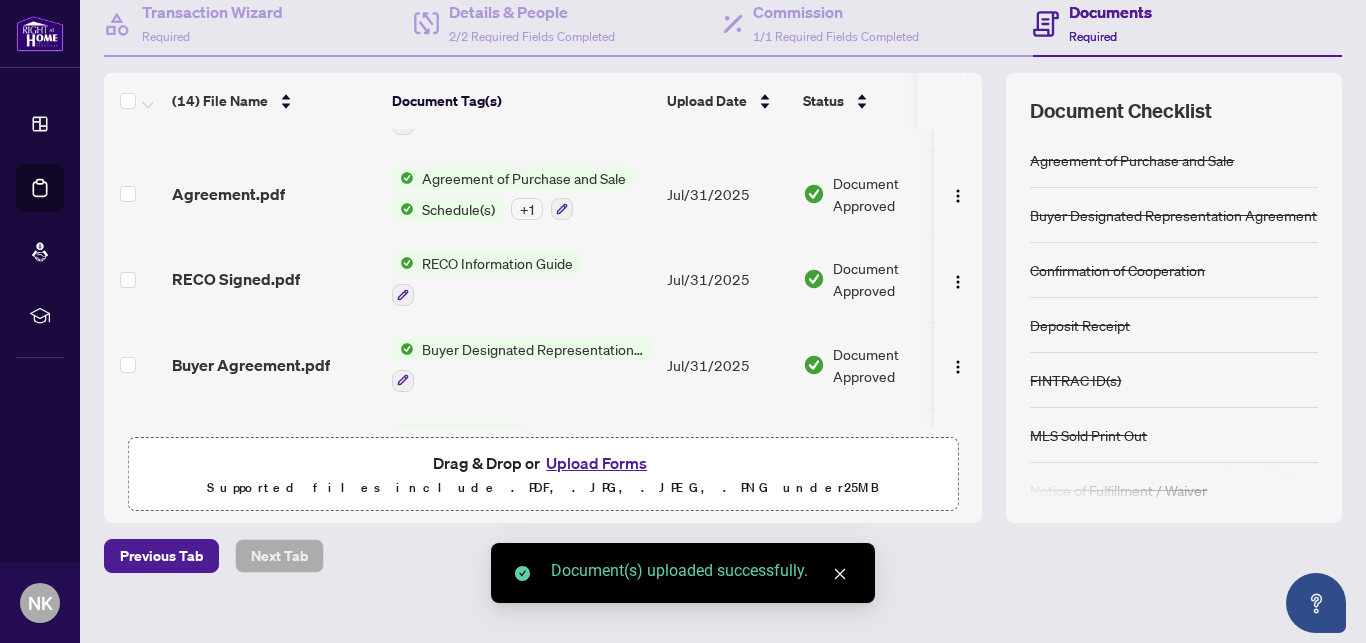 scroll, scrollTop: 898, scrollLeft: 0, axis: vertical 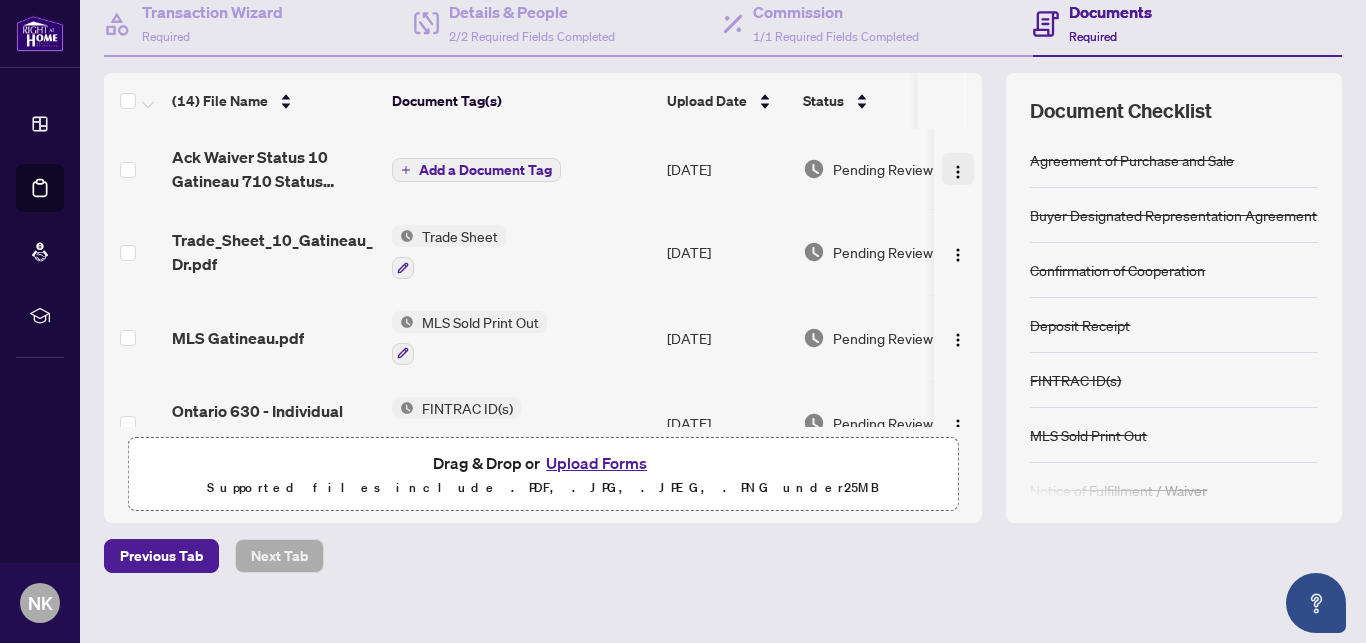 click at bounding box center (958, 172) 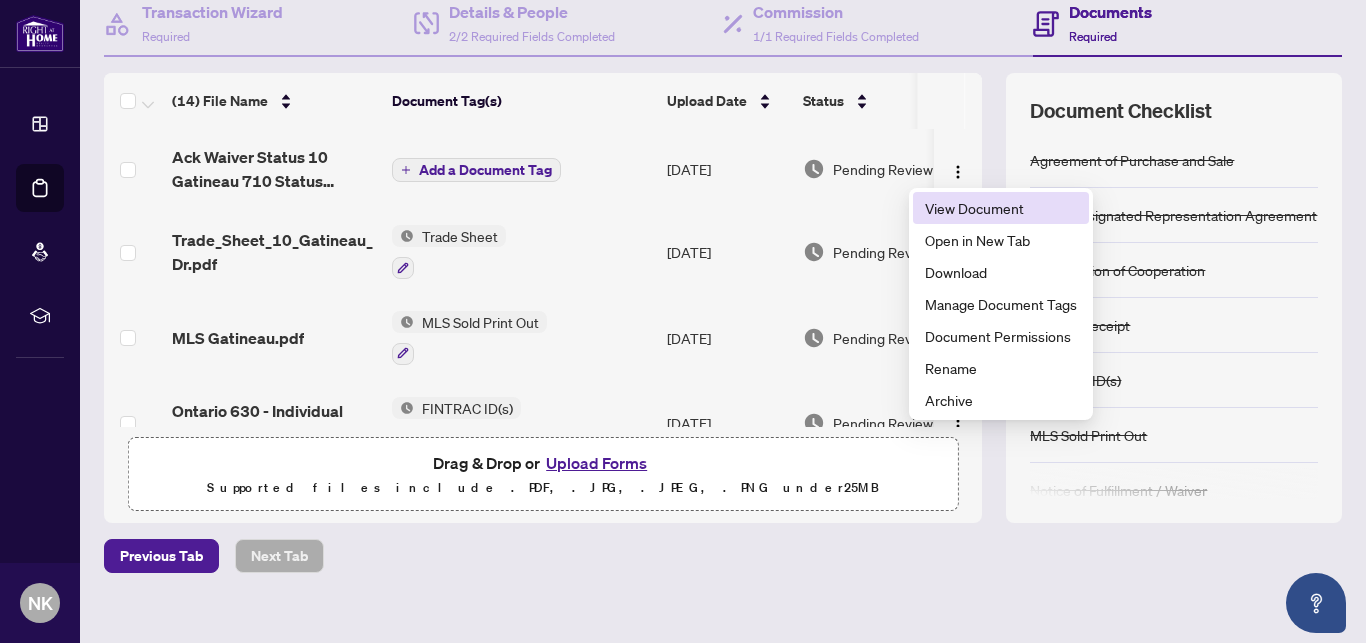 click on "View Document" at bounding box center [1001, 208] 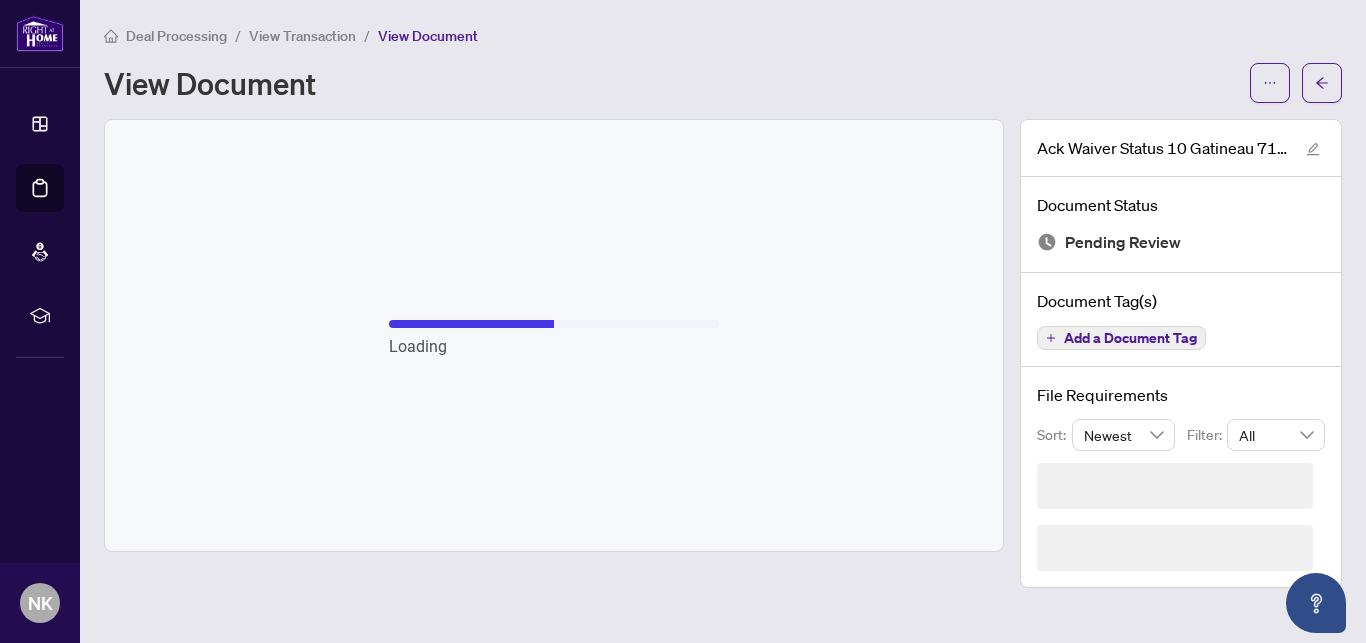 scroll, scrollTop: 0, scrollLeft: 0, axis: both 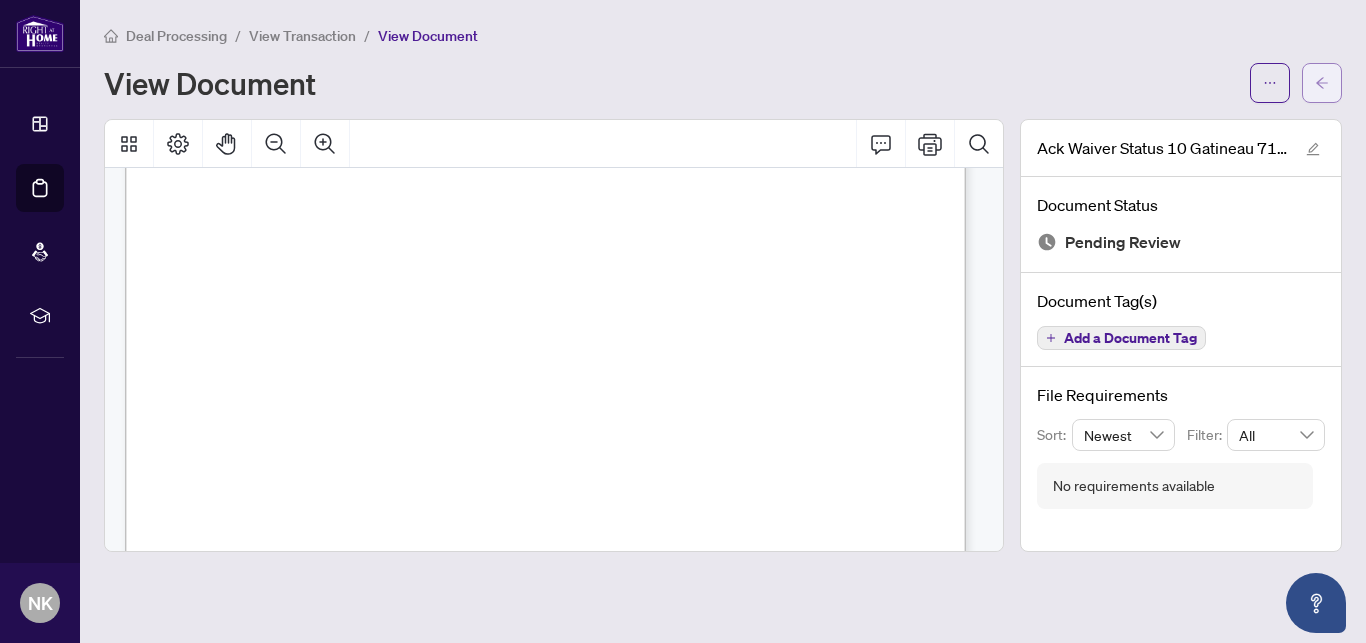 click 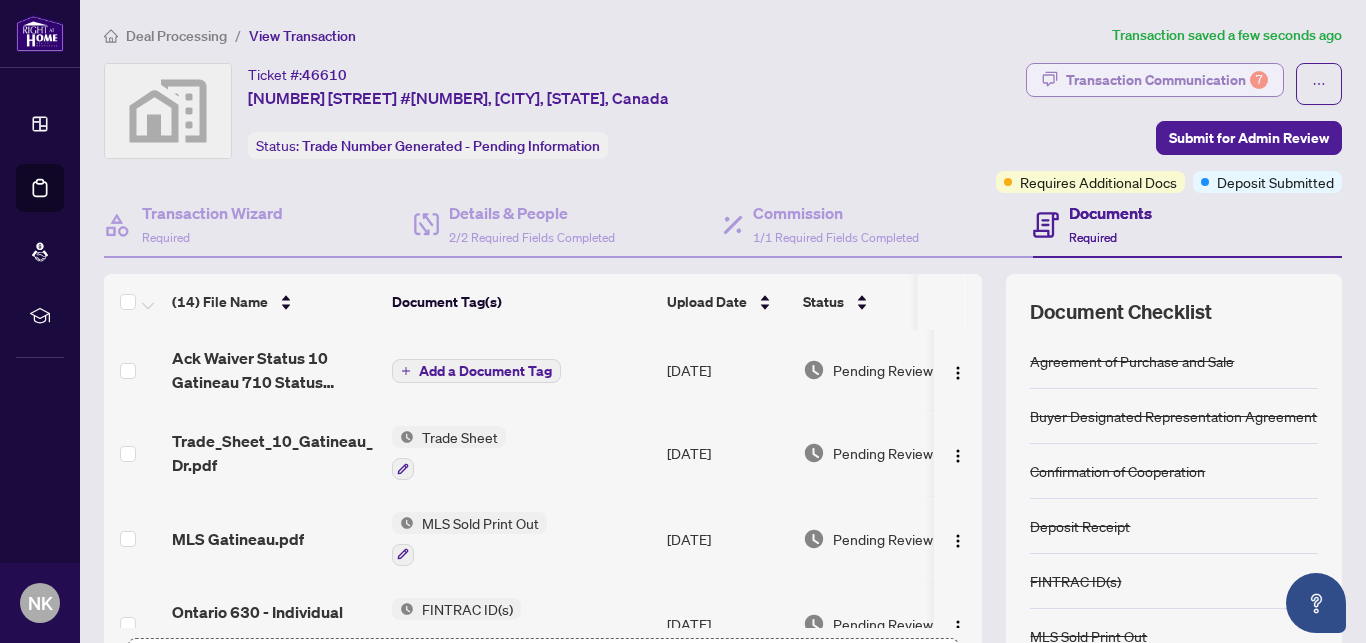 click on "Transaction Communication 7" at bounding box center (1167, 80) 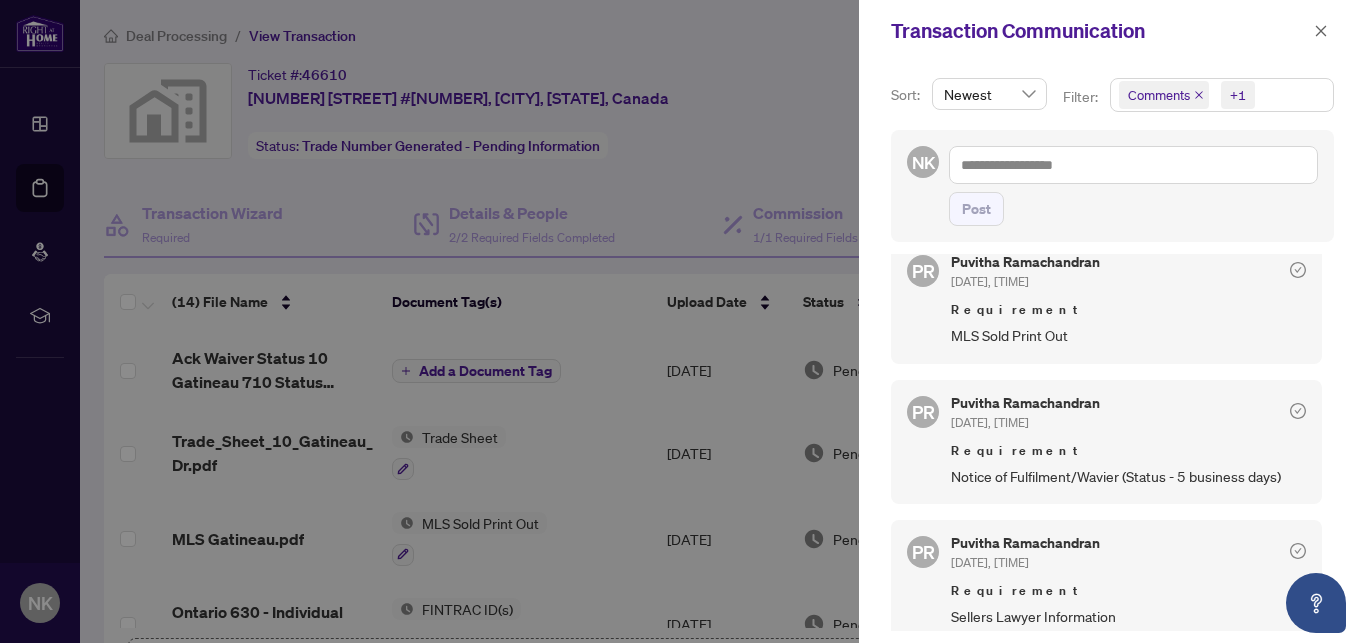 scroll, scrollTop: 0, scrollLeft: 0, axis: both 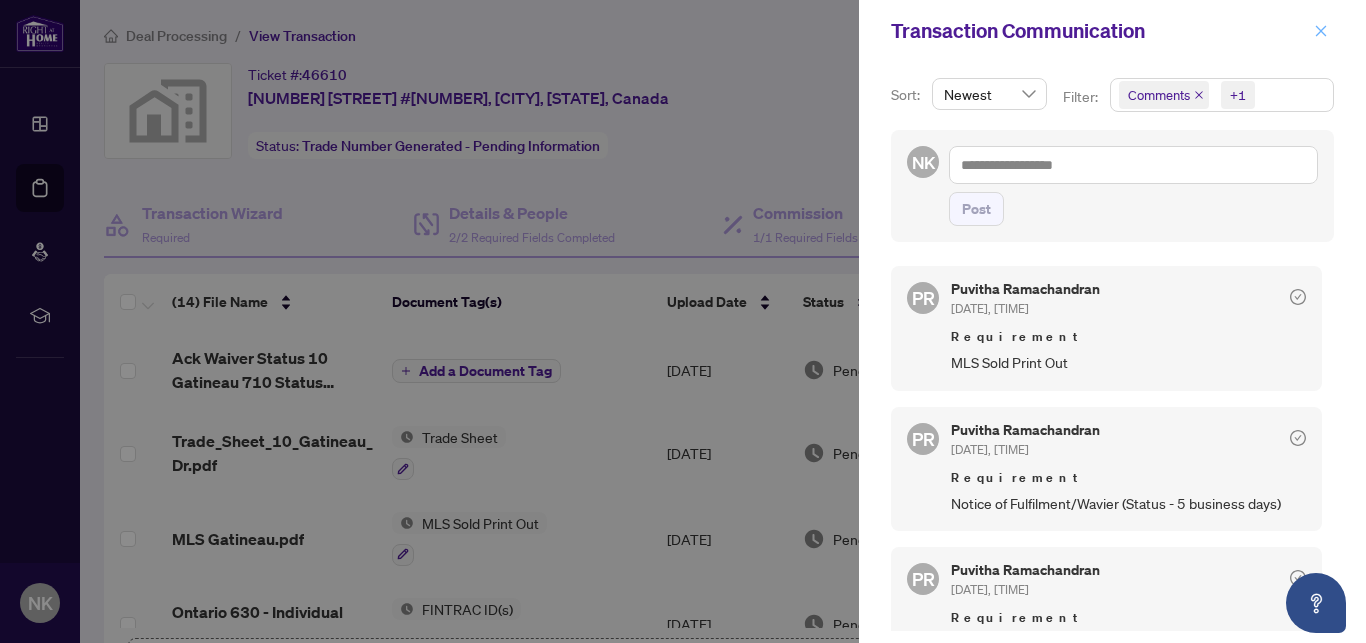 click 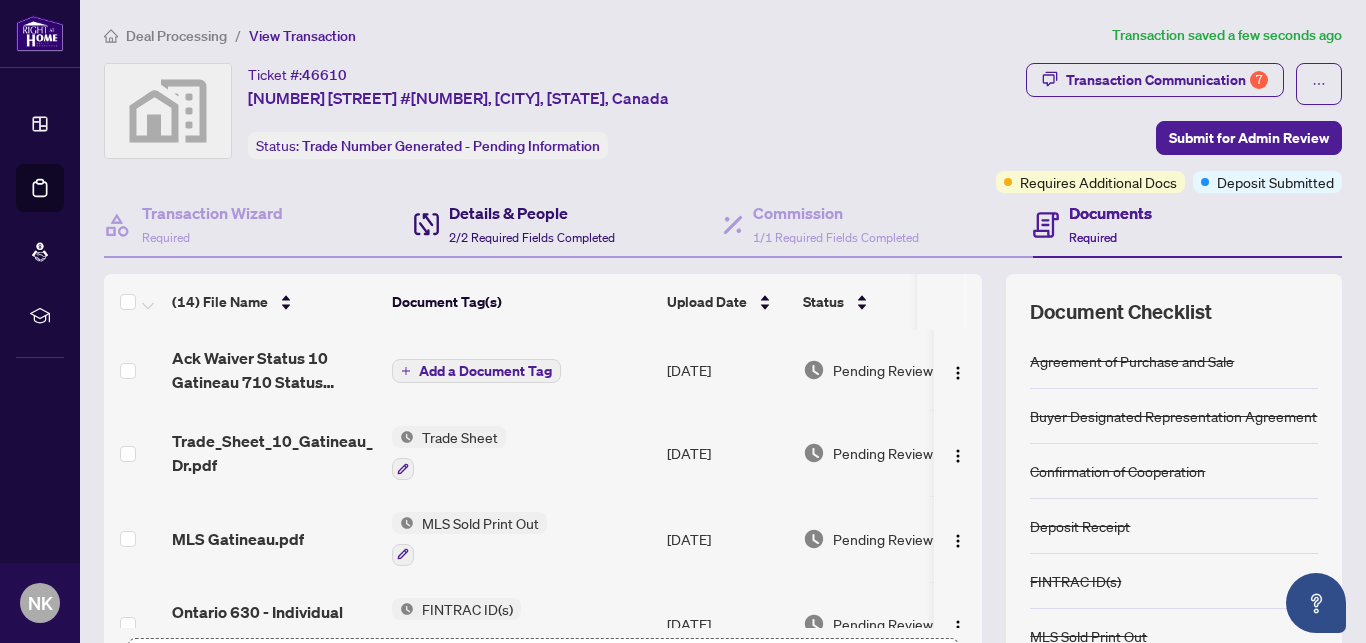 click on "2/2 Required Fields Completed" at bounding box center [532, 237] 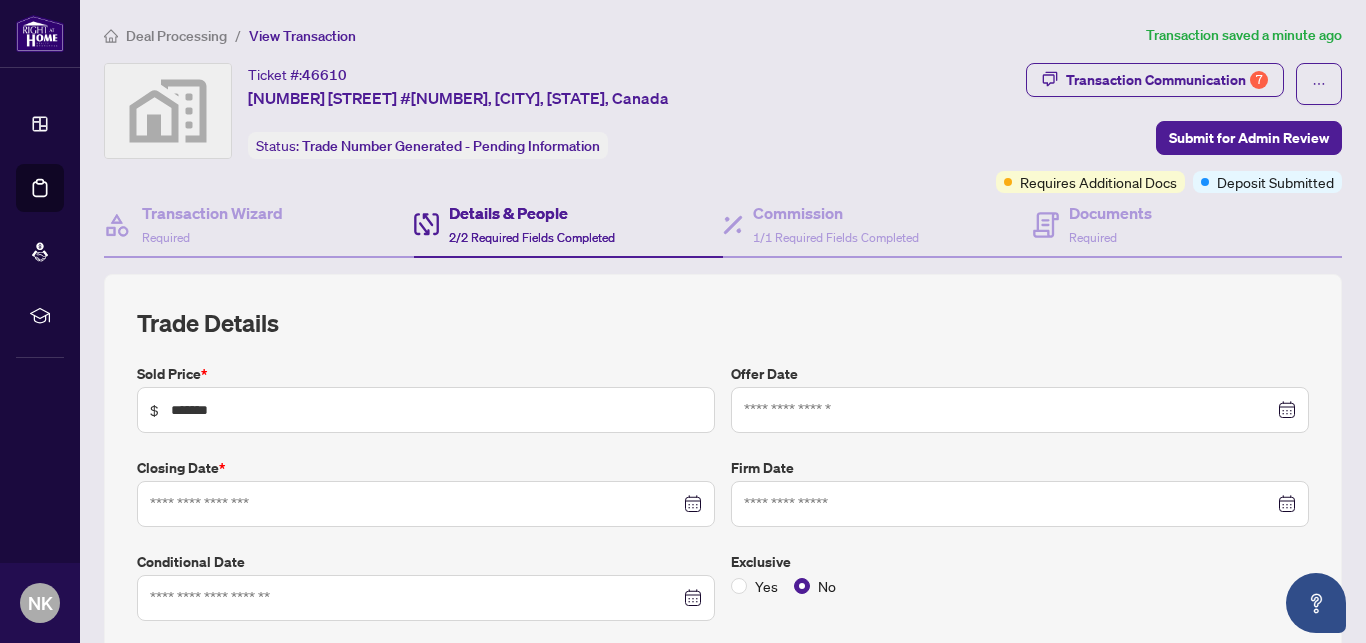 type on "**********" 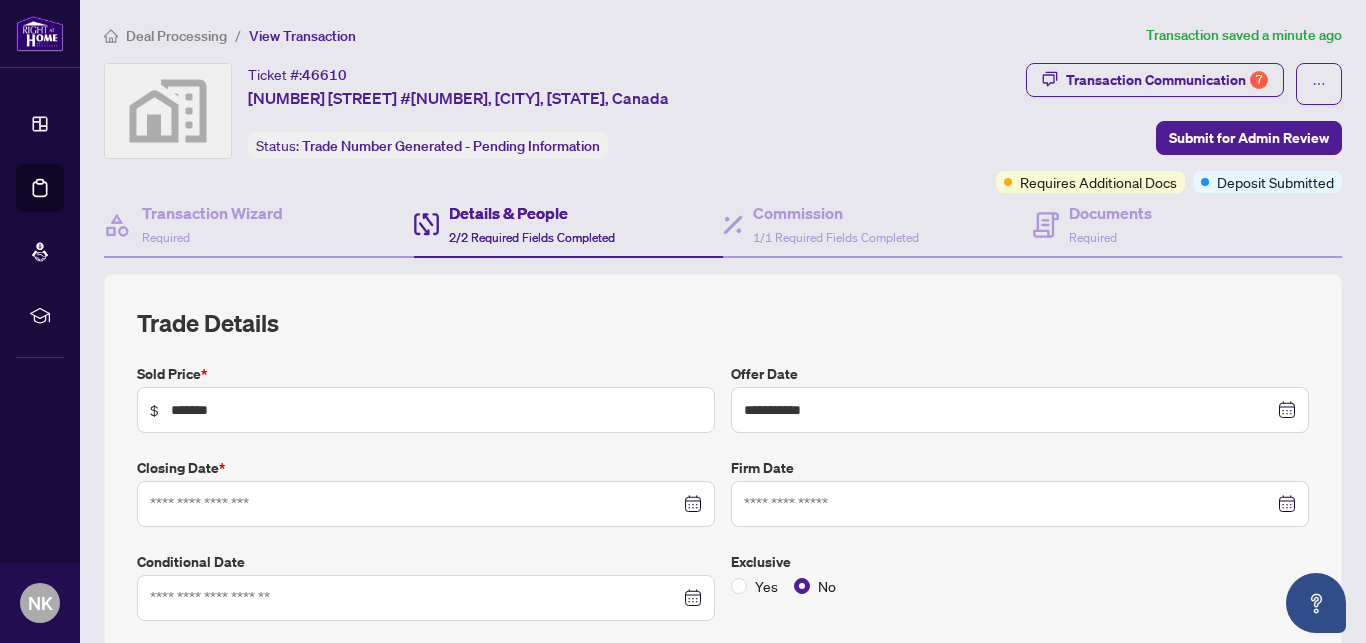 type on "**********" 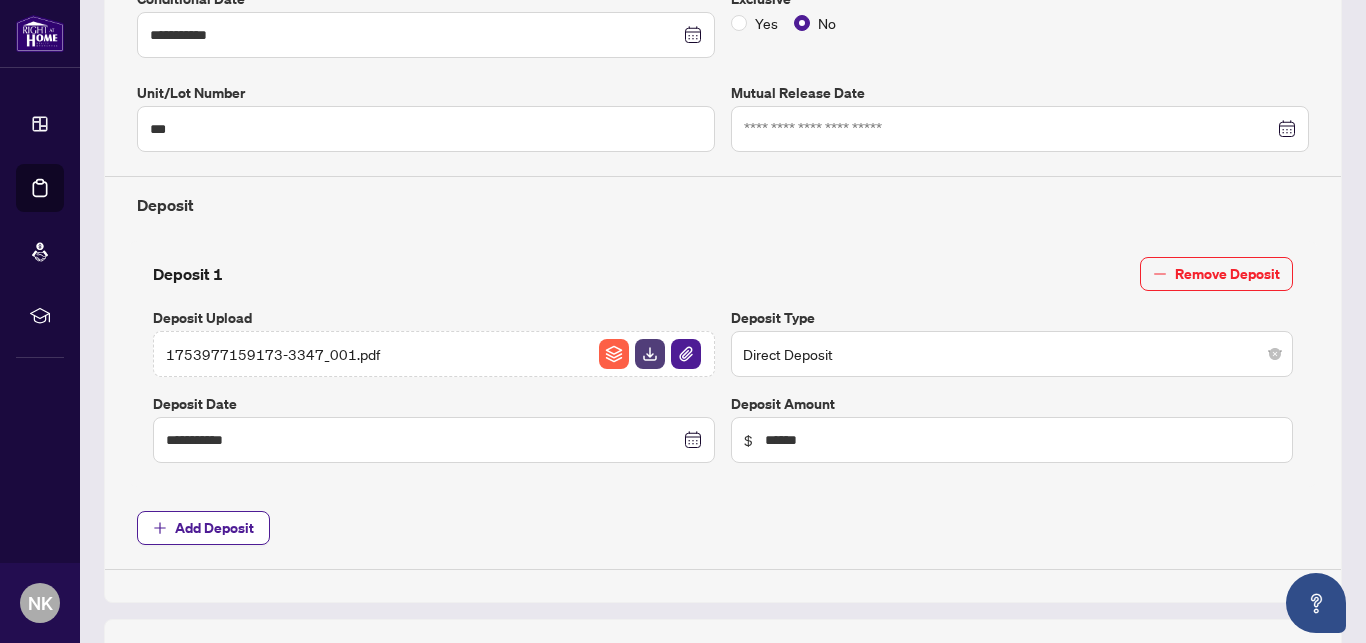 scroll, scrollTop: 561, scrollLeft: 0, axis: vertical 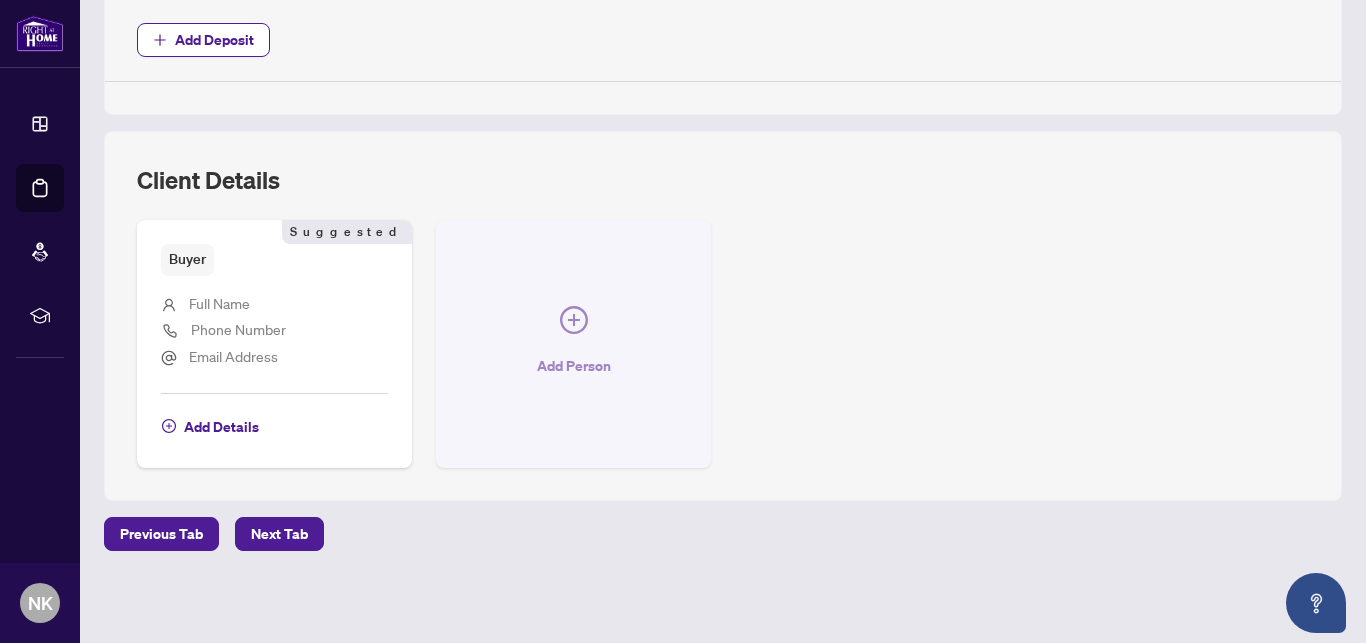 click 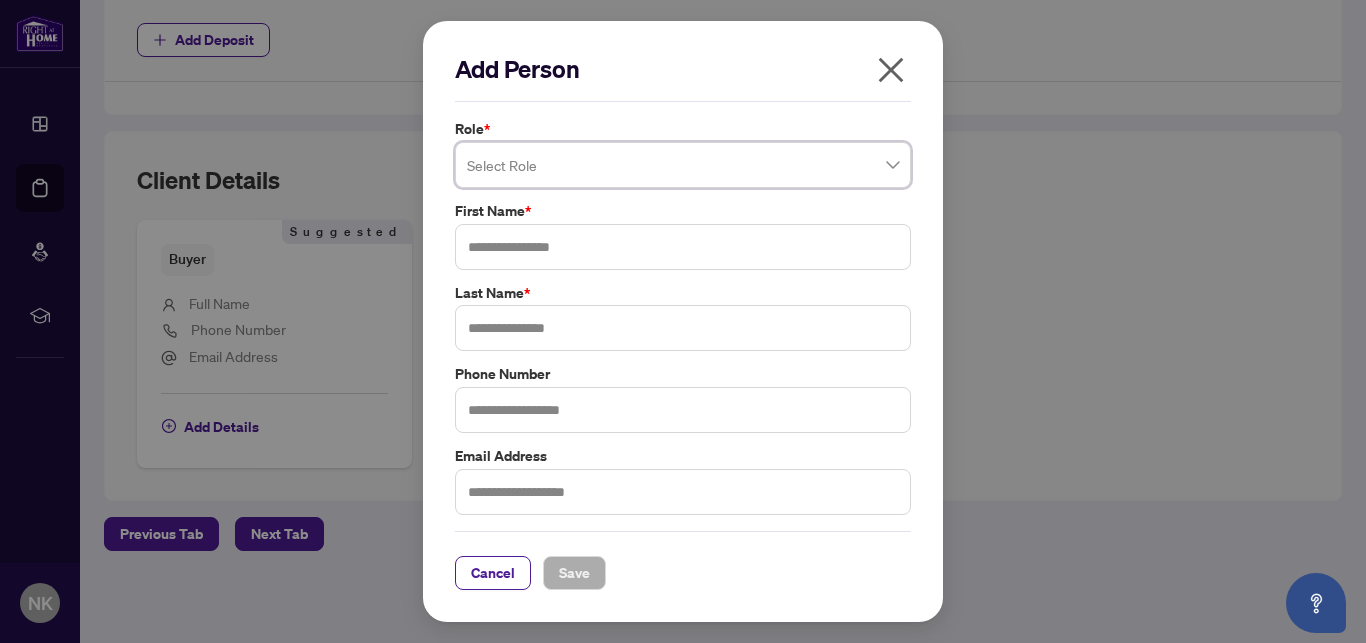 click at bounding box center (683, 165) 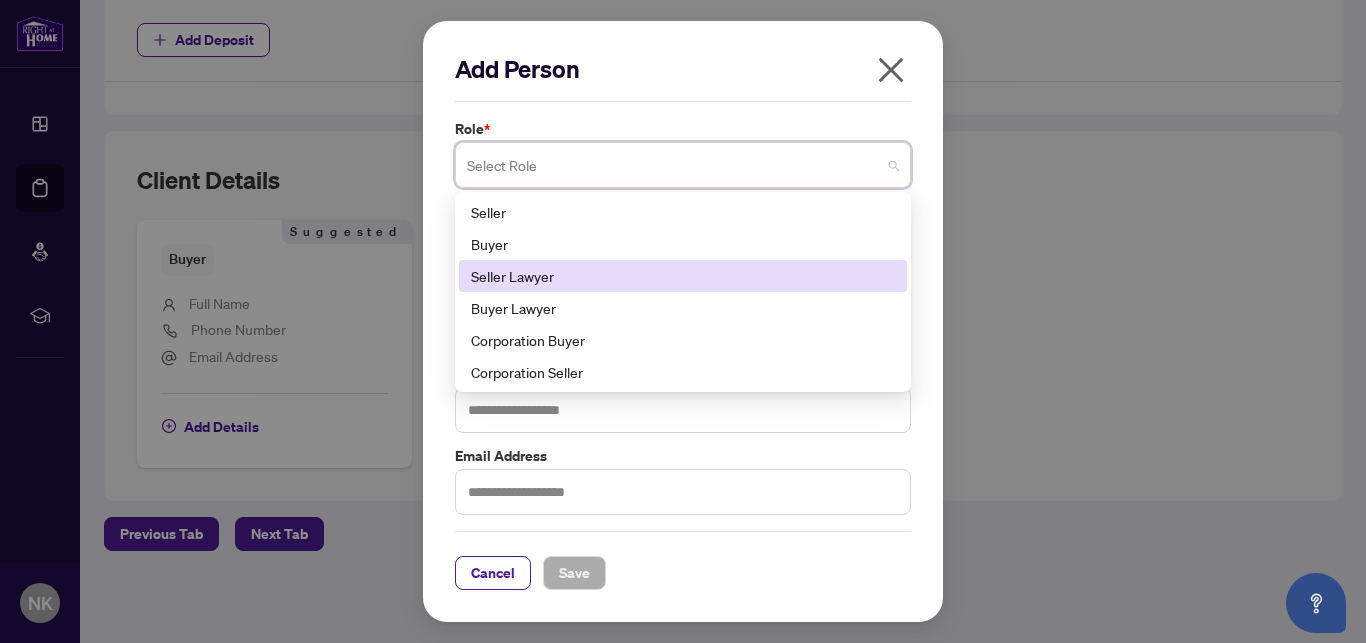 click on "Seller Lawyer" at bounding box center [683, 276] 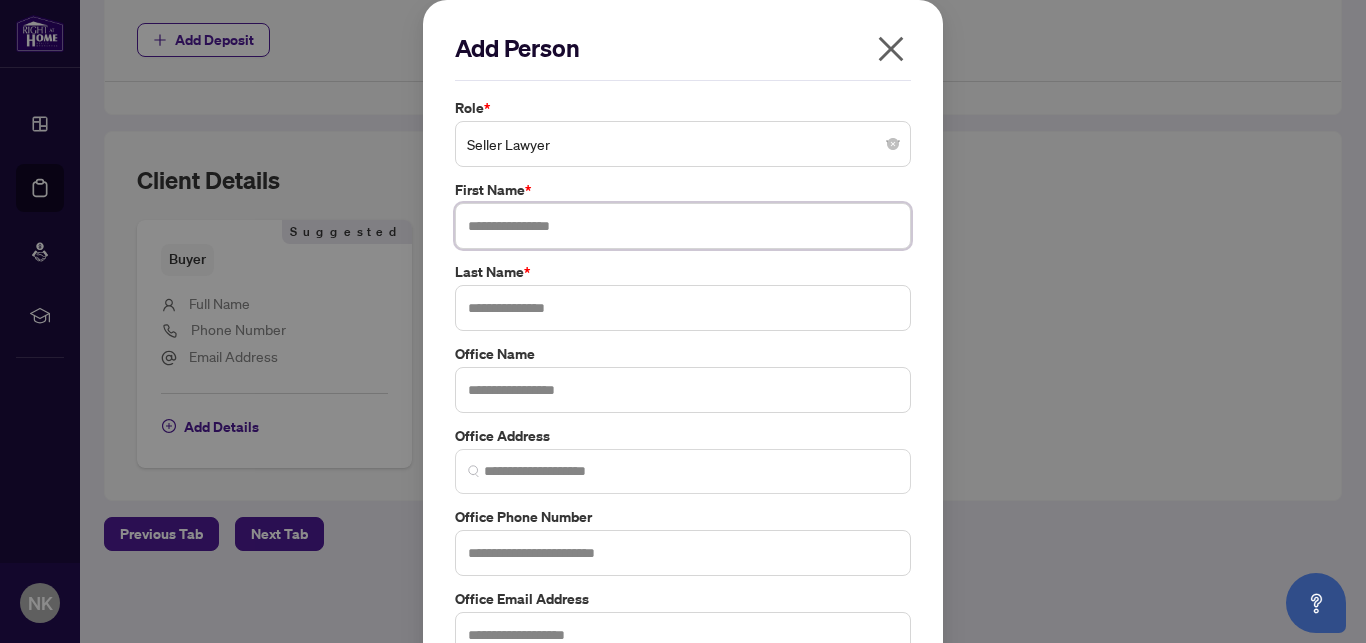 click at bounding box center (683, 226) 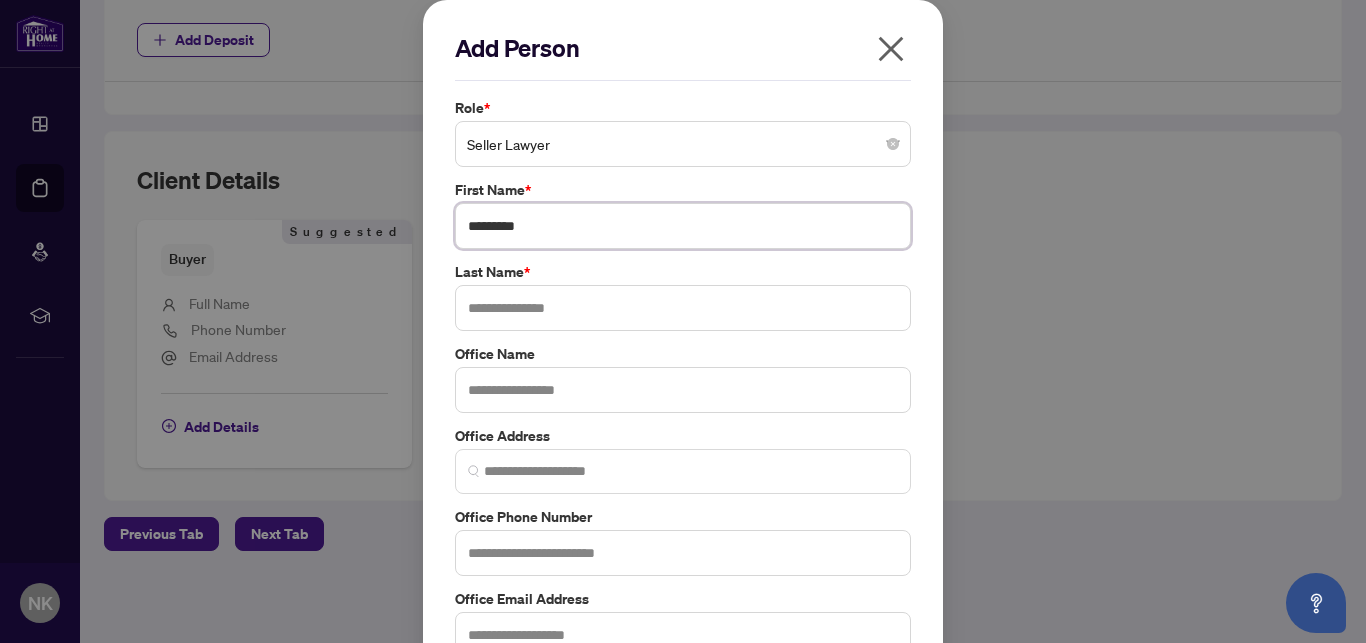 type on "*********" 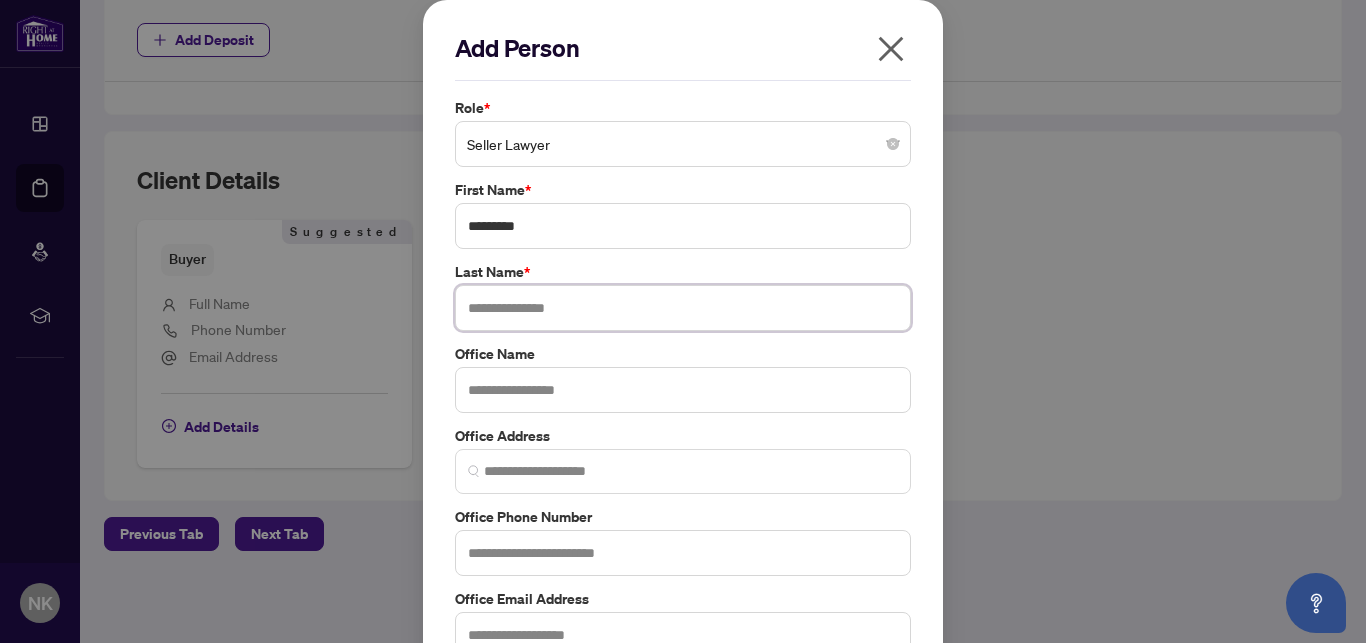 click at bounding box center (683, 308) 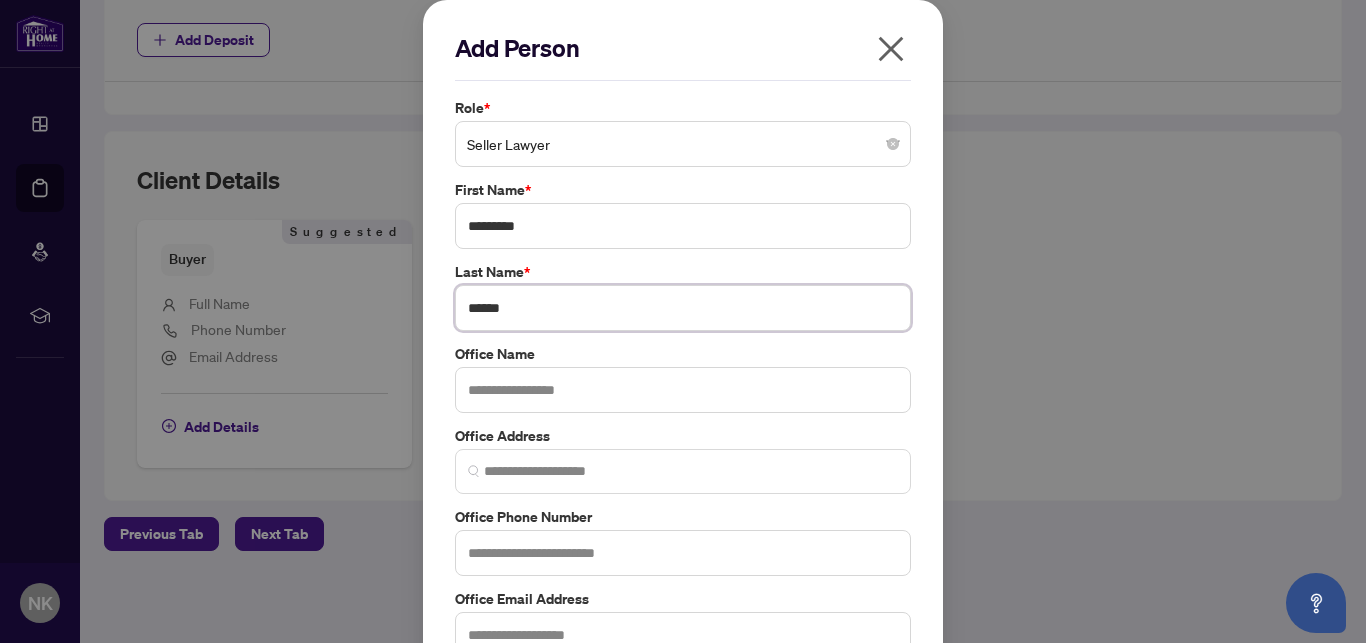 type on "******" 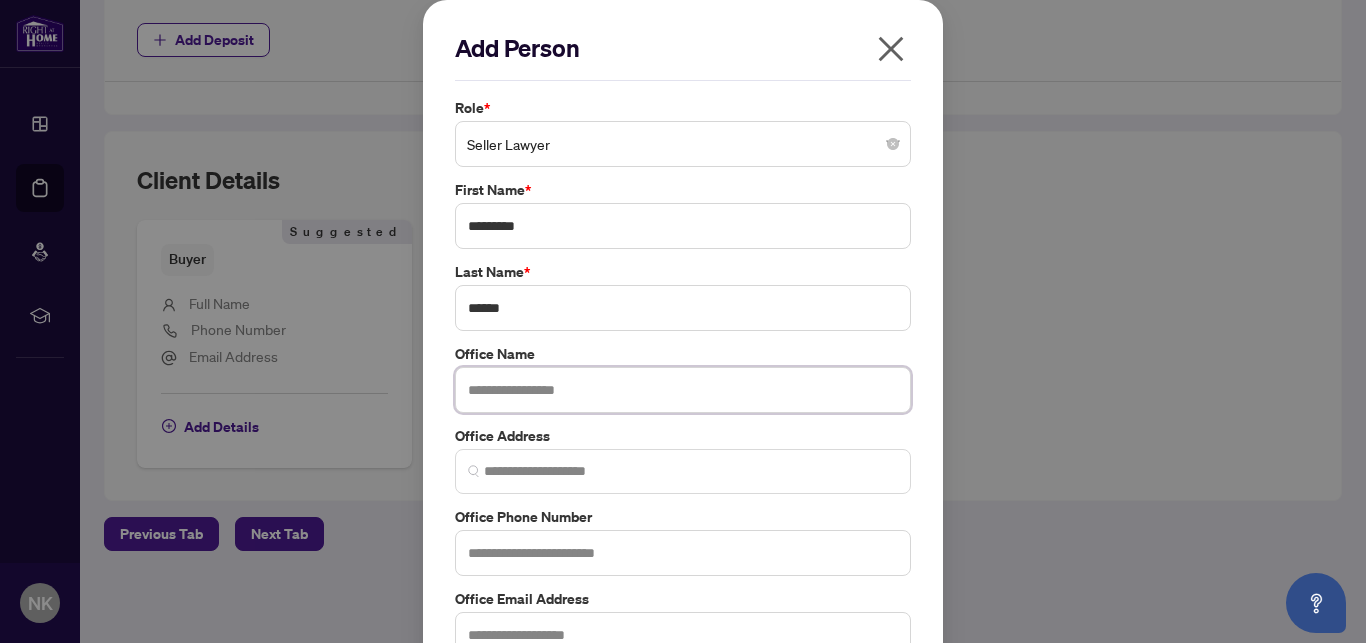 click at bounding box center (683, 390) 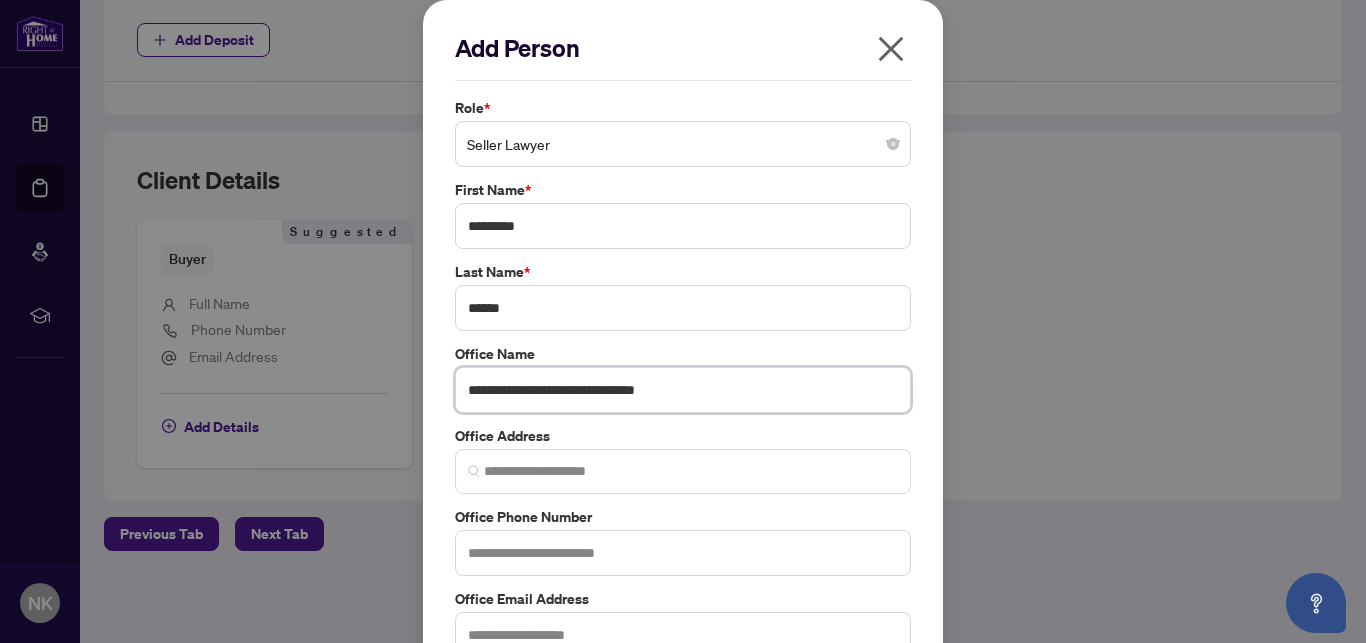 click on "**********" at bounding box center [683, 390] 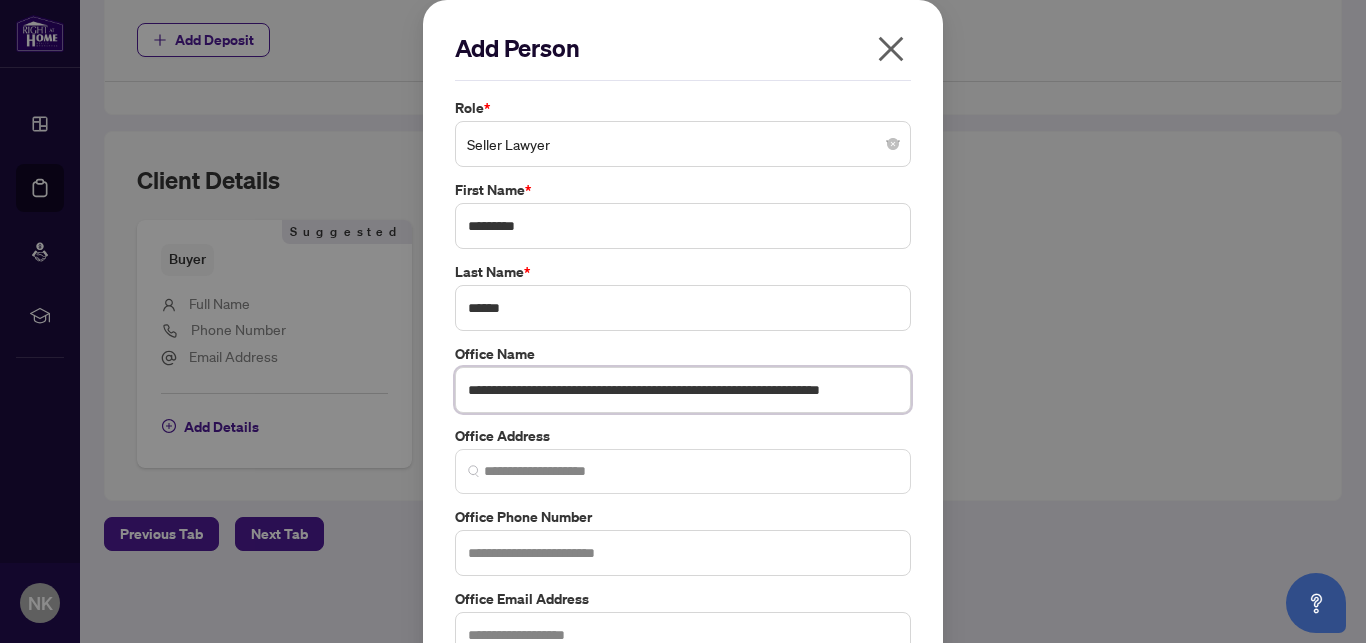 scroll, scrollTop: 0, scrollLeft: 31, axis: horizontal 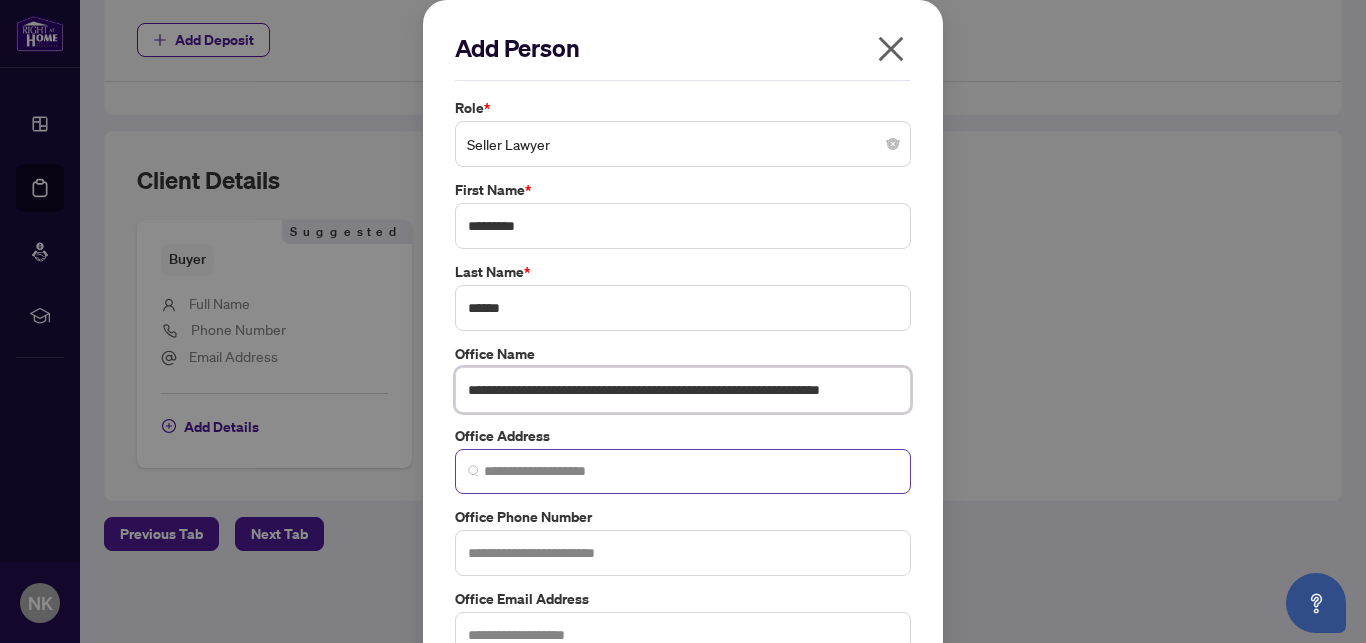 type on "**********" 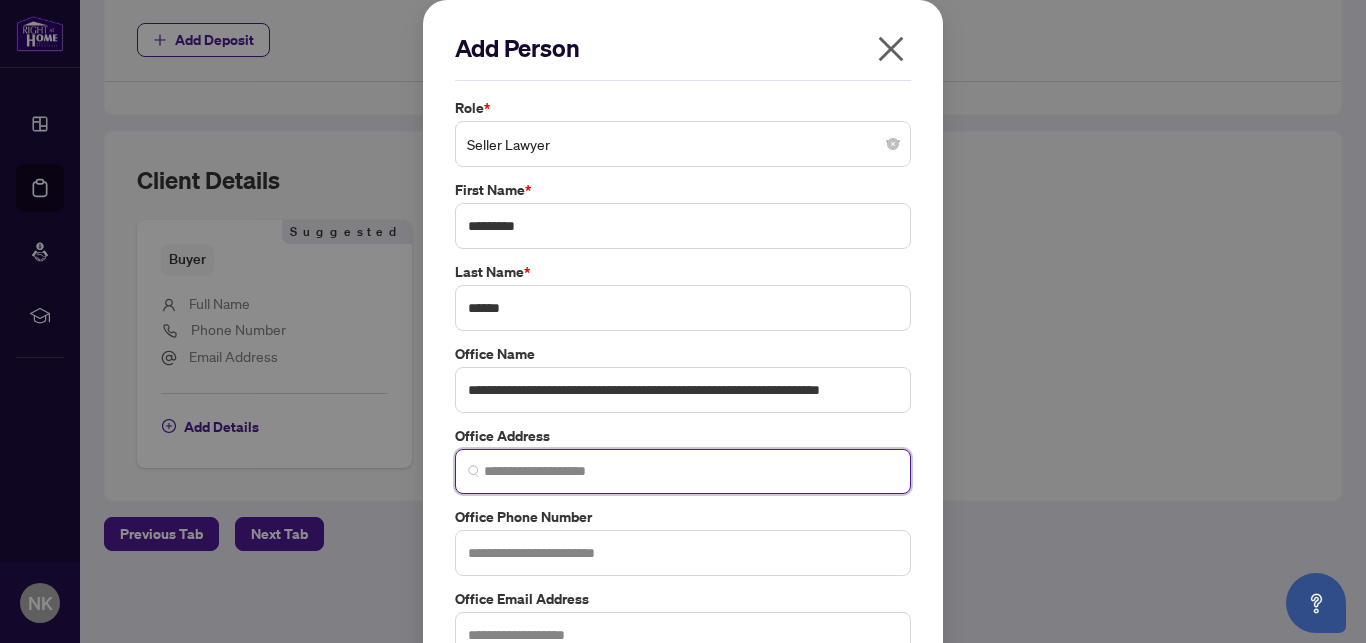 click at bounding box center [691, 471] 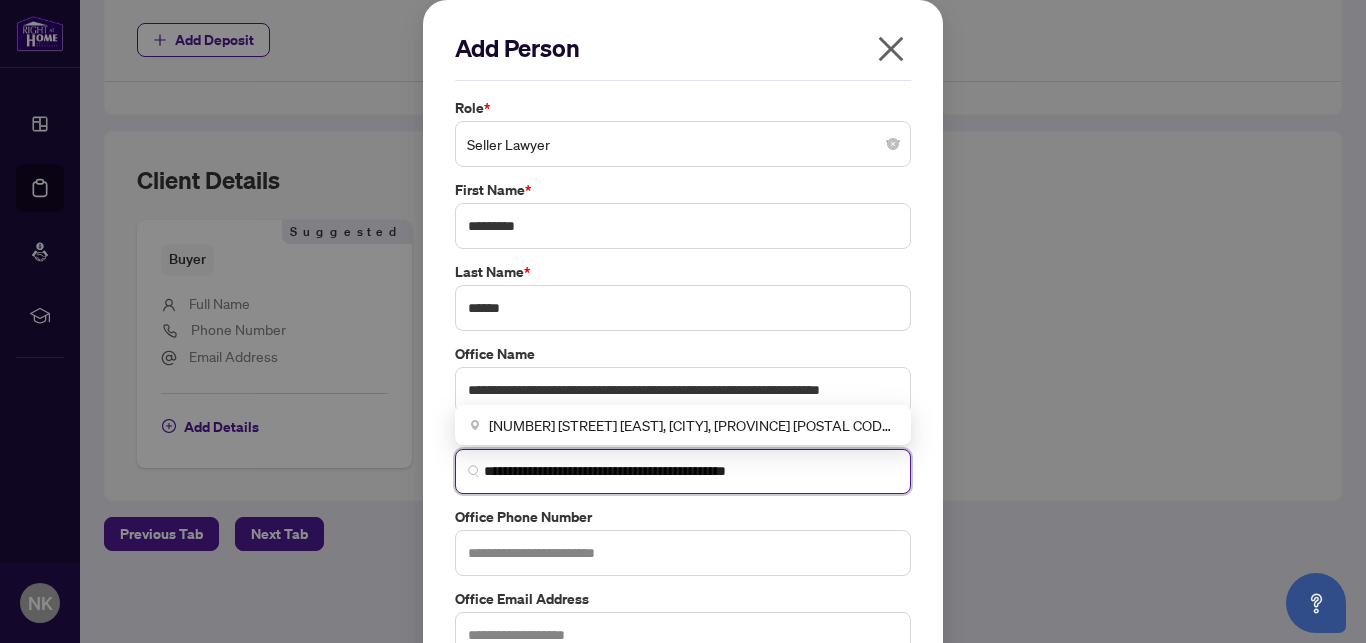 type on "**********" 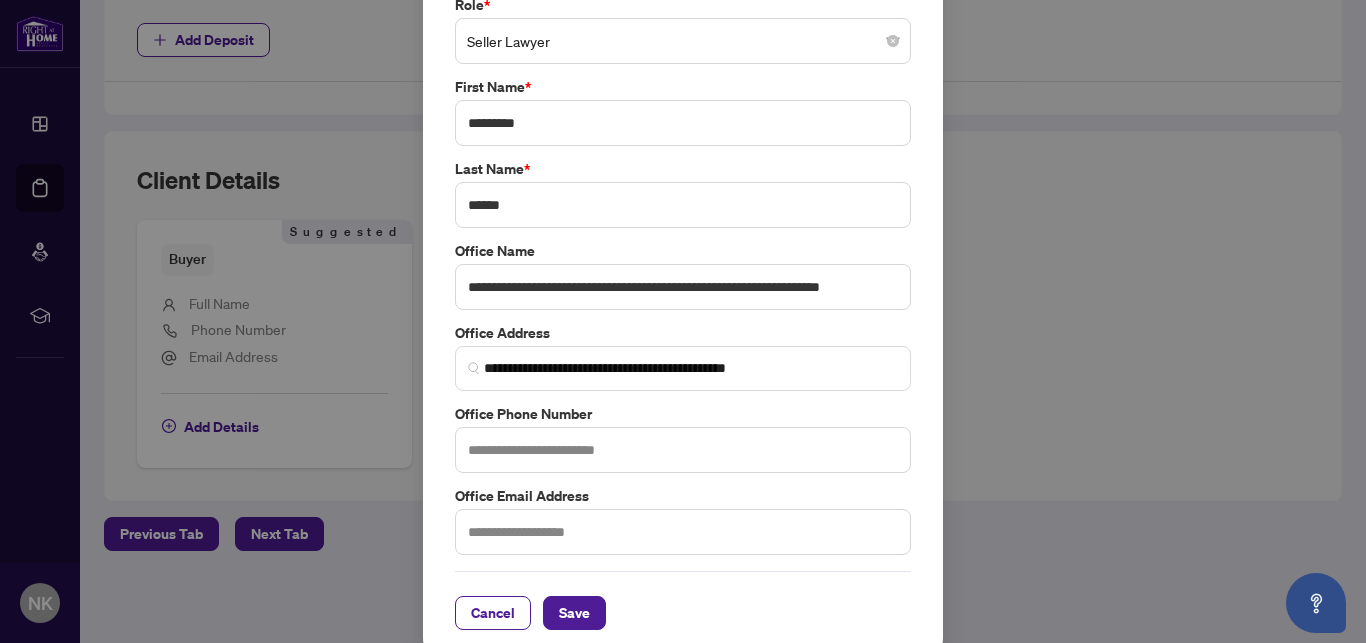 scroll, scrollTop: 122, scrollLeft: 0, axis: vertical 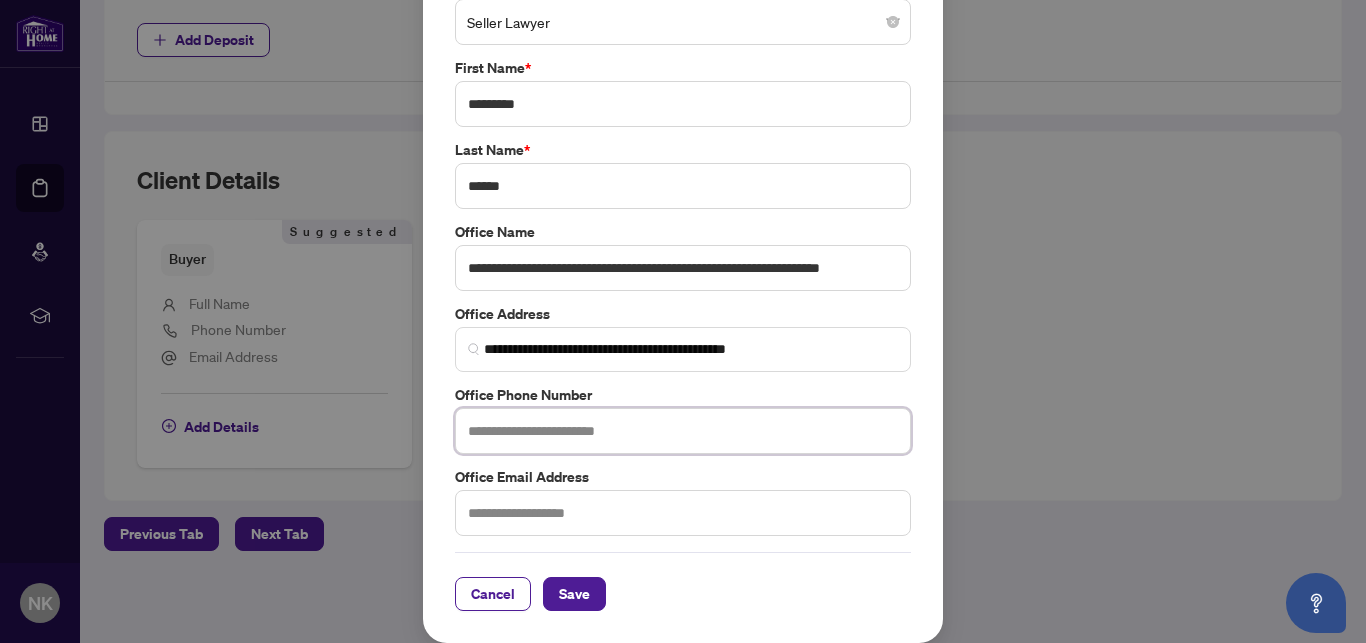 click at bounding box center [683, 431] 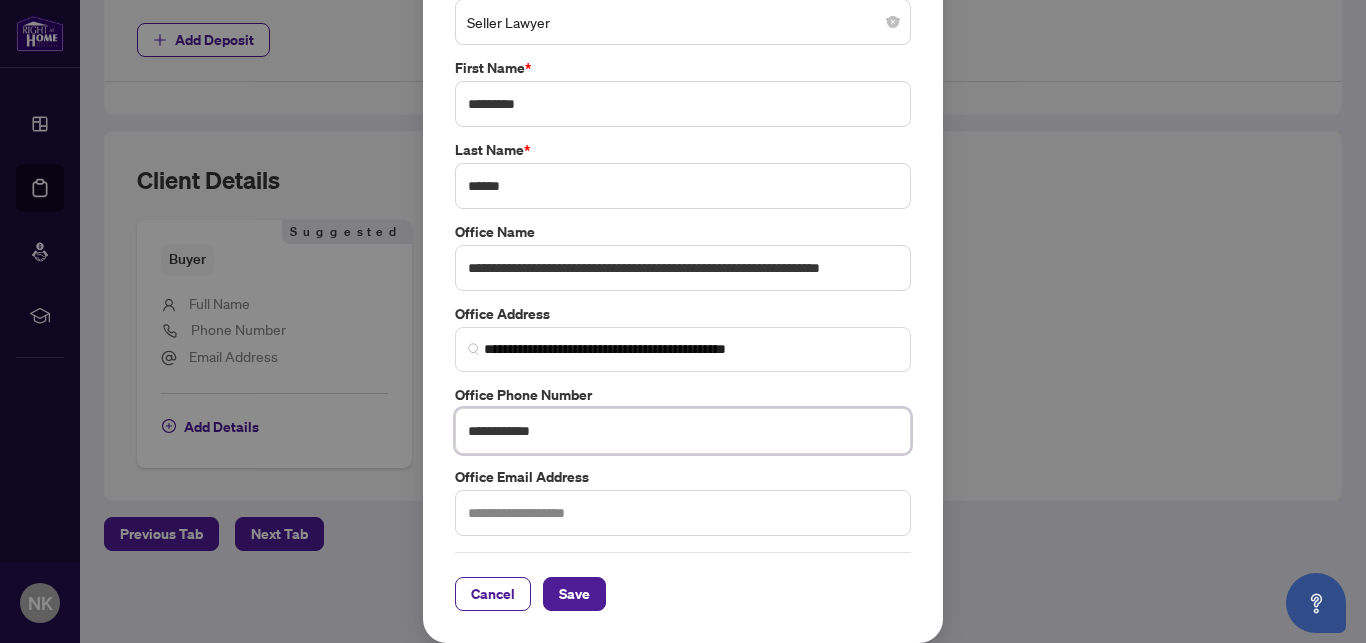 type on "**********" 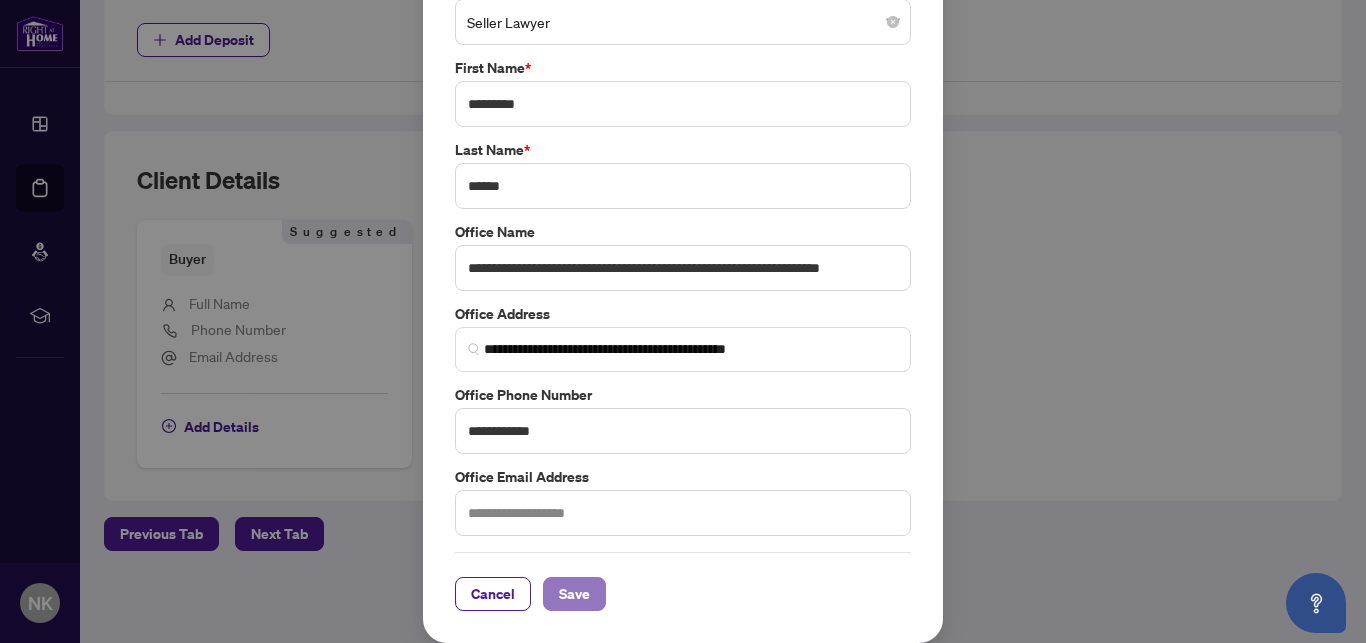 click on "Save" at bounding box center [574, 594] 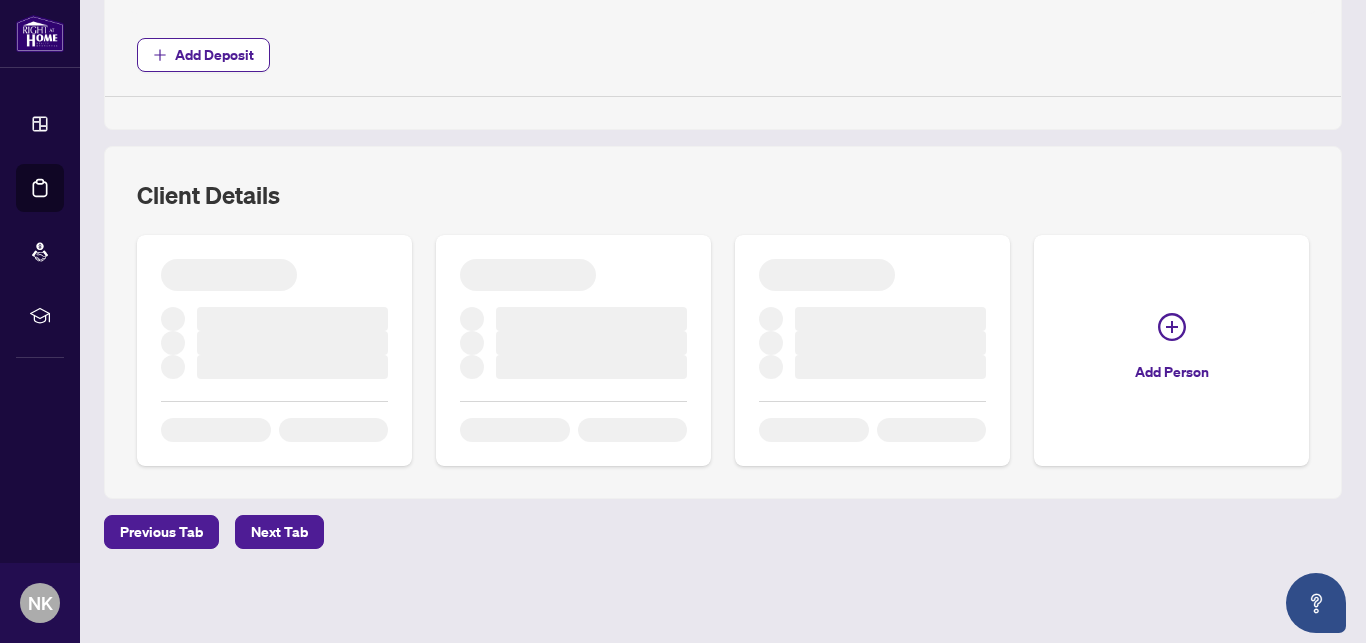 scroll, scrollTop: 1035, scrollLeft: 0, axis: vertical 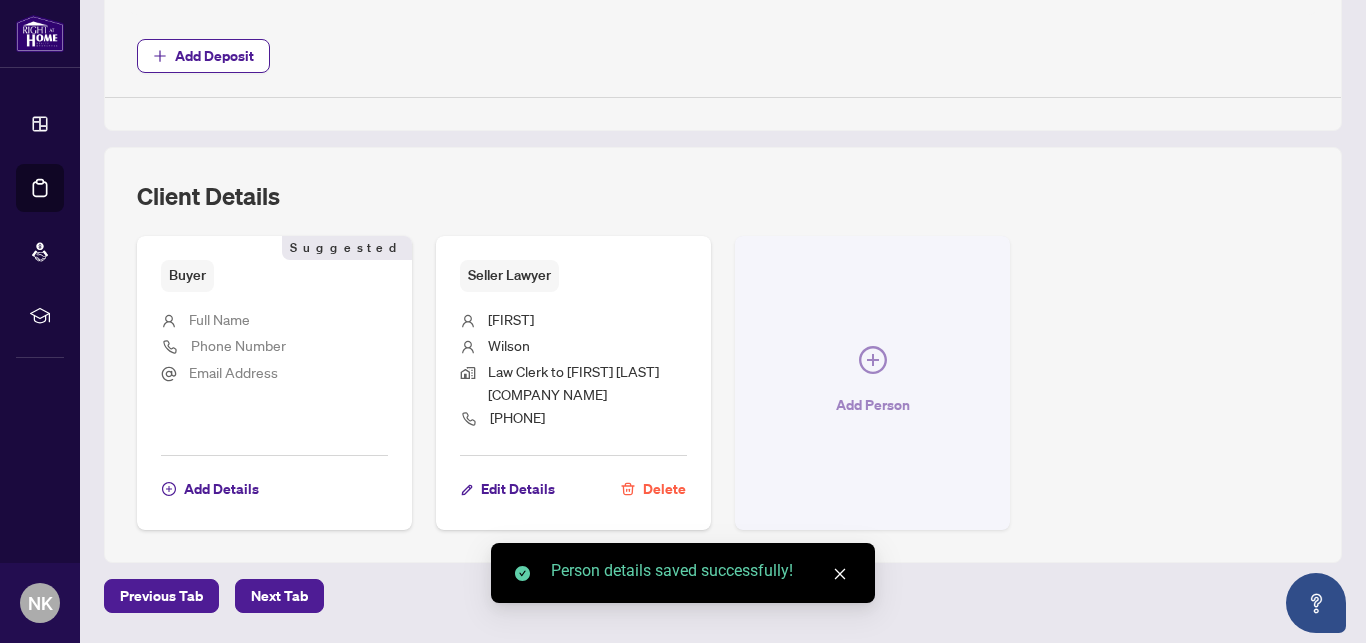 click 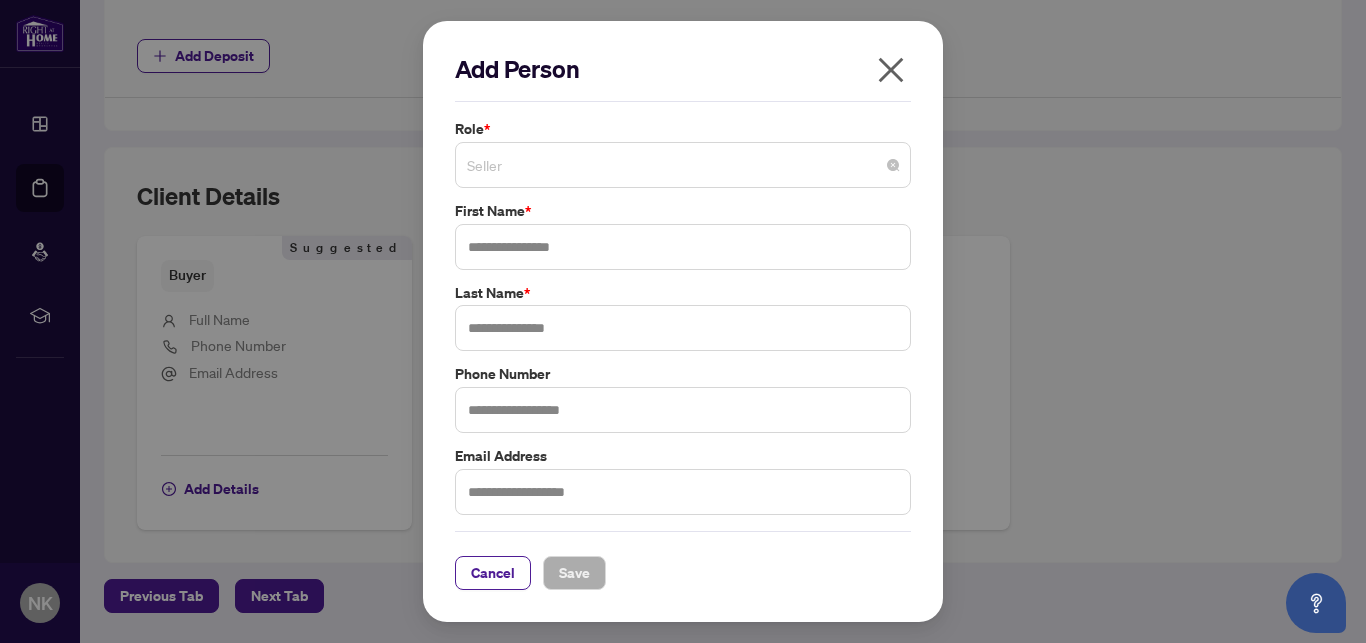 click on "Seller" at bounding box center (683, 165) 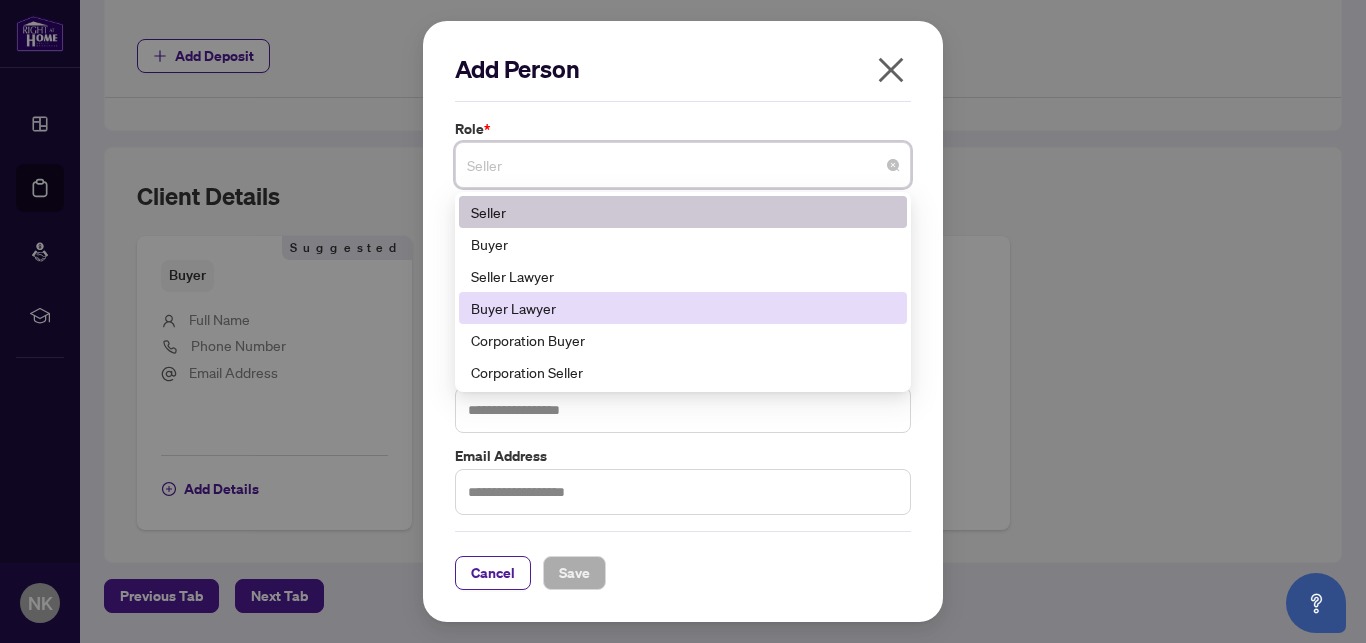 click on "Buyer Lawyer" at bounding box center [683, 308] 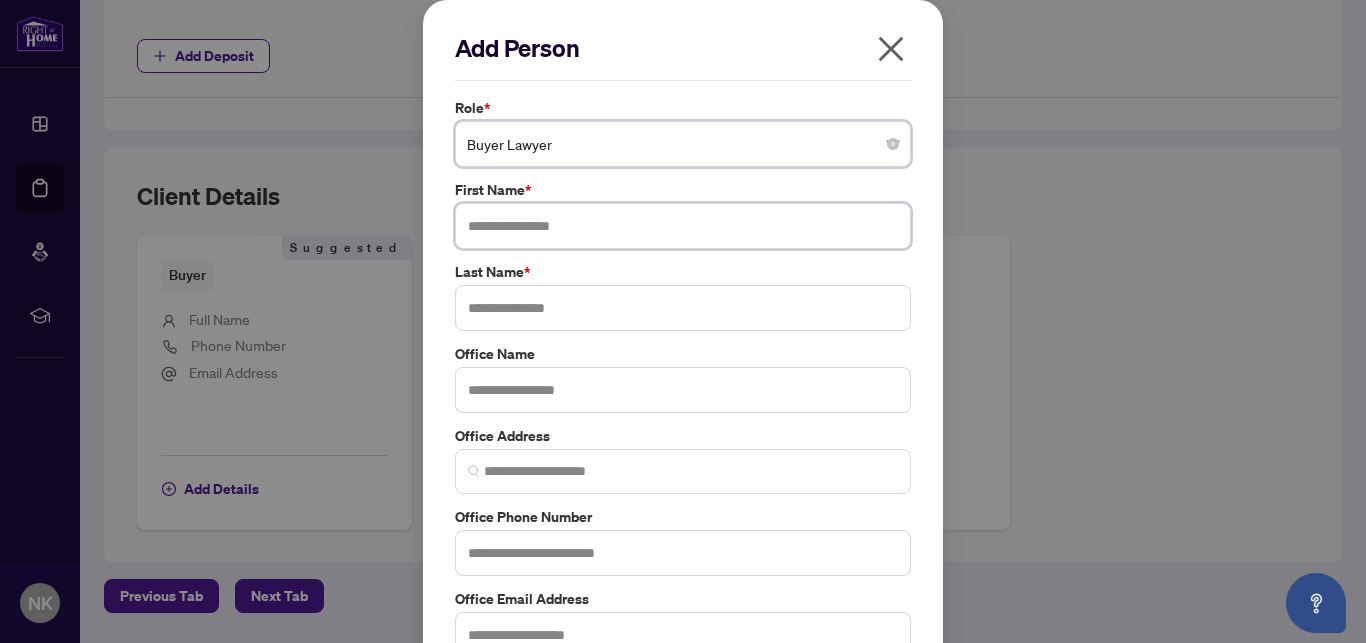 click at bounding box center [683, 226] 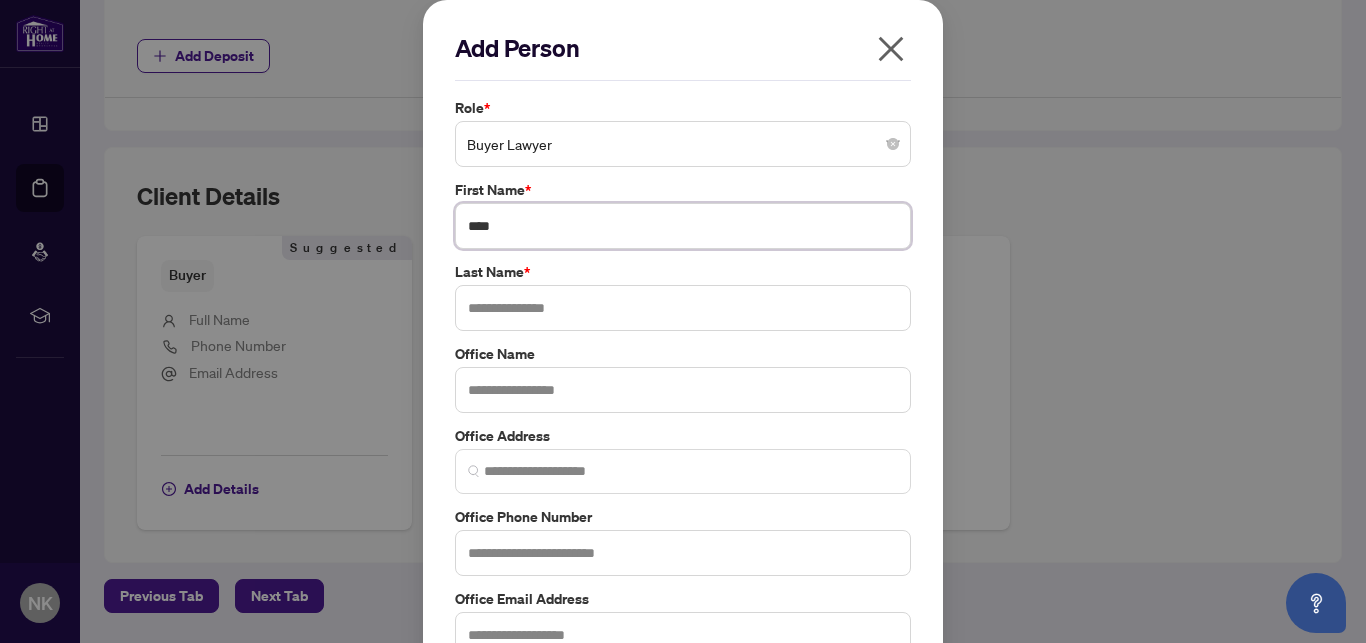 type on "****" 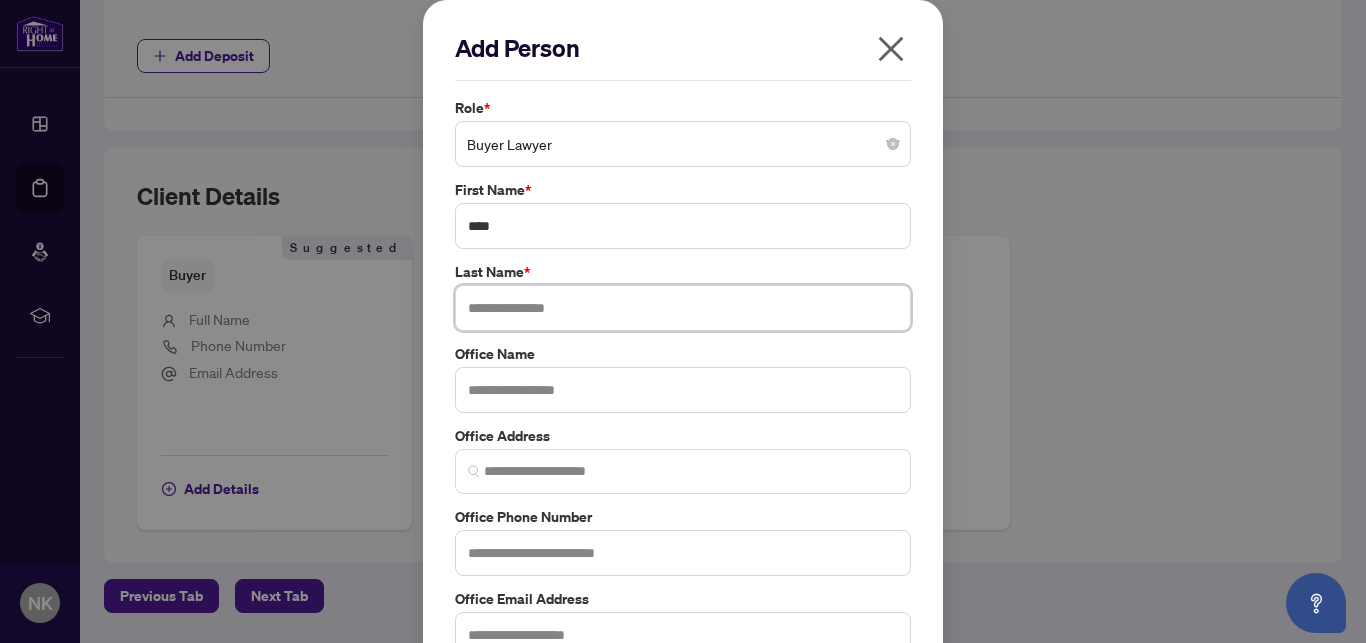 click at bounding box center [683, 308] 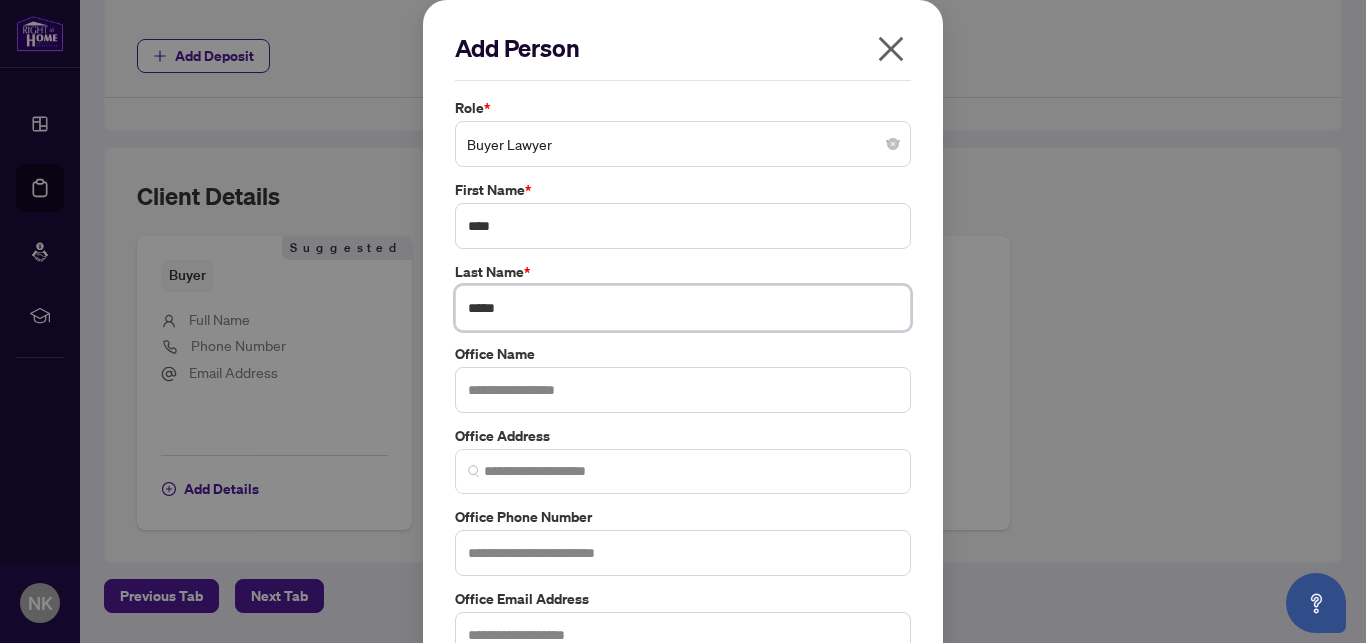 type on "*****" 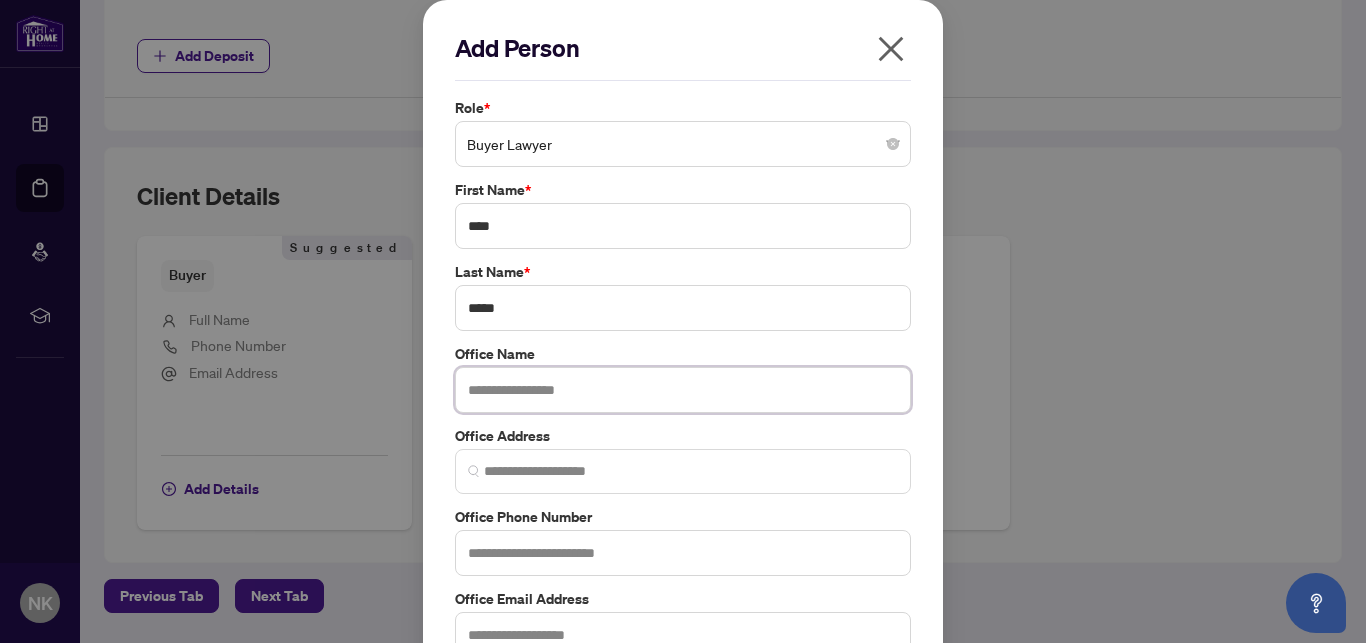 click at bounding box center (683, 390) 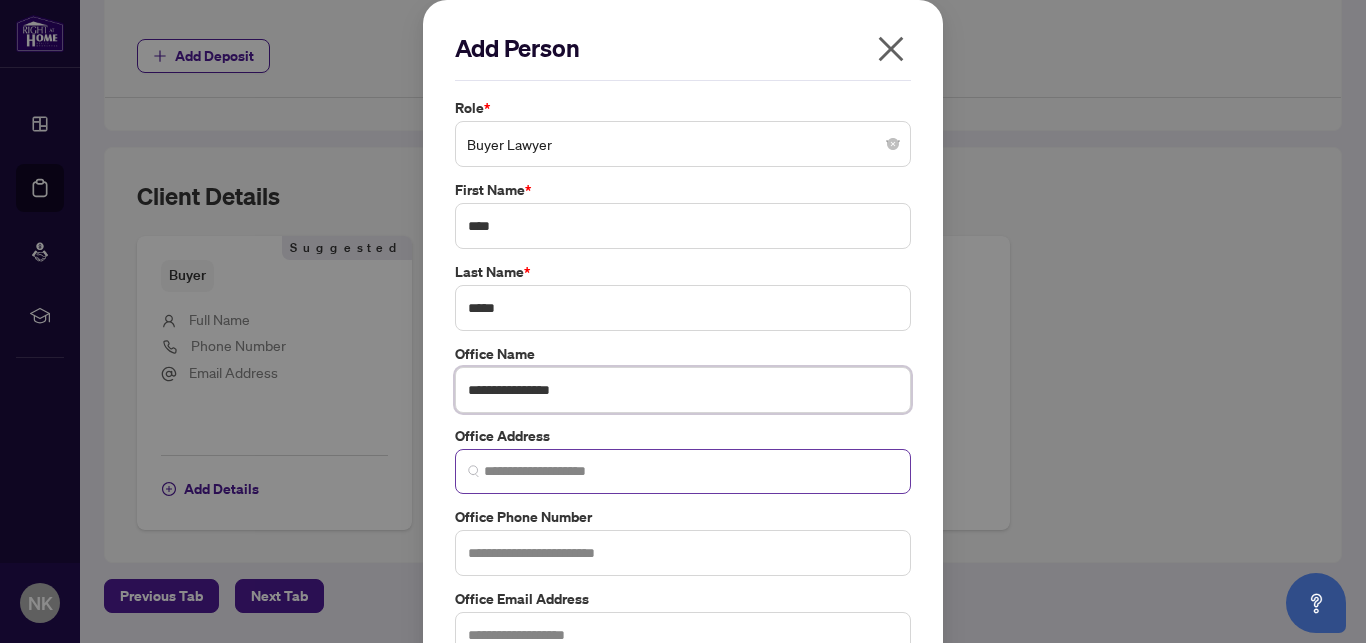 type on "**********" 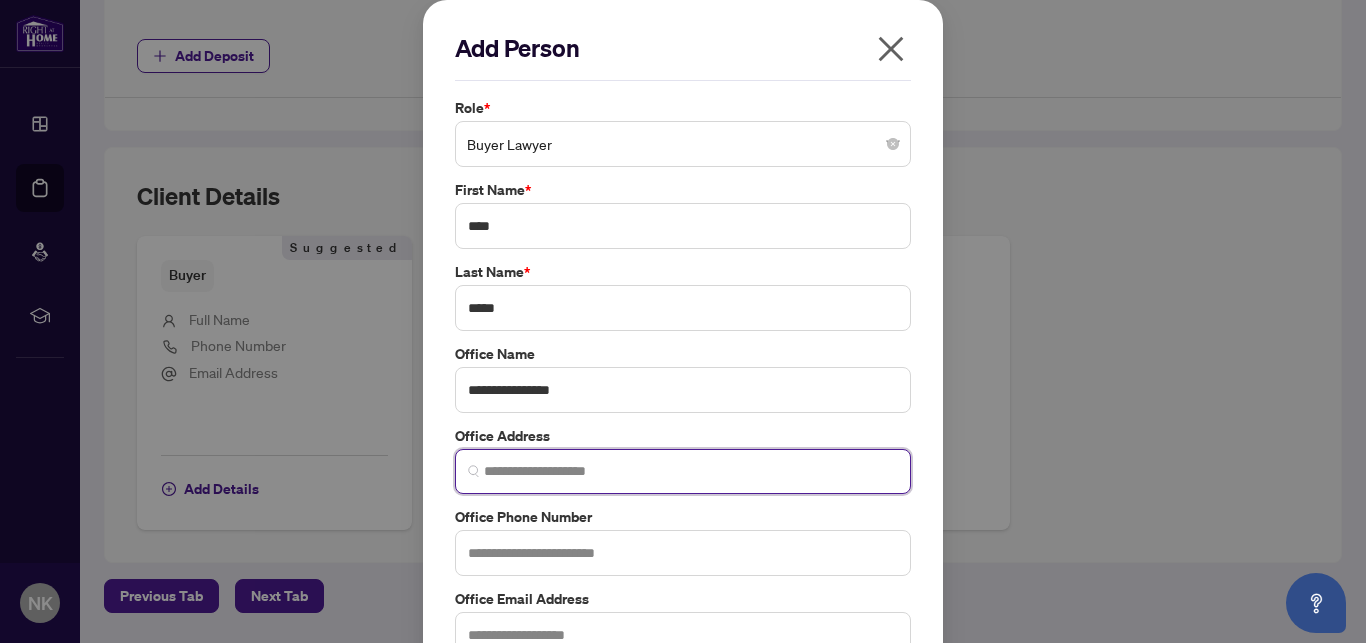 click at bounding box center [691, 471] 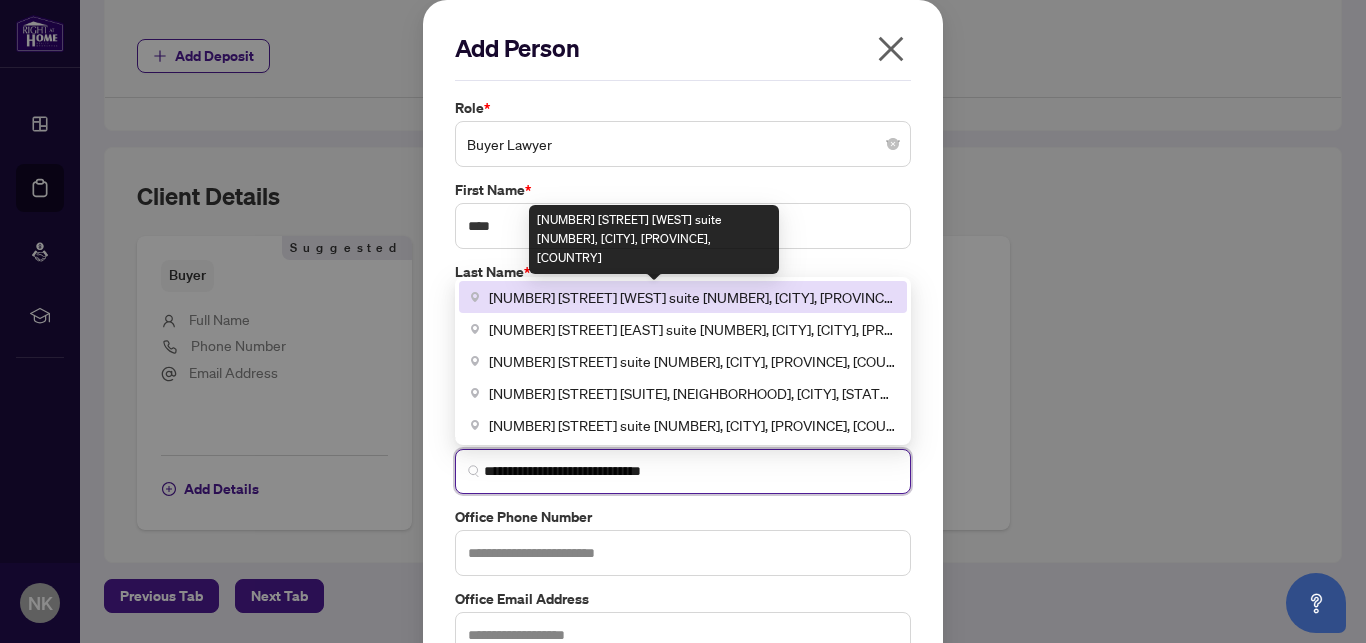 click on "[NUMBER] [STREET] [WEST] suite [NUMBER], [CITY], [PROVINCE], [COUNTRY]" at bounding box center [692, 297] 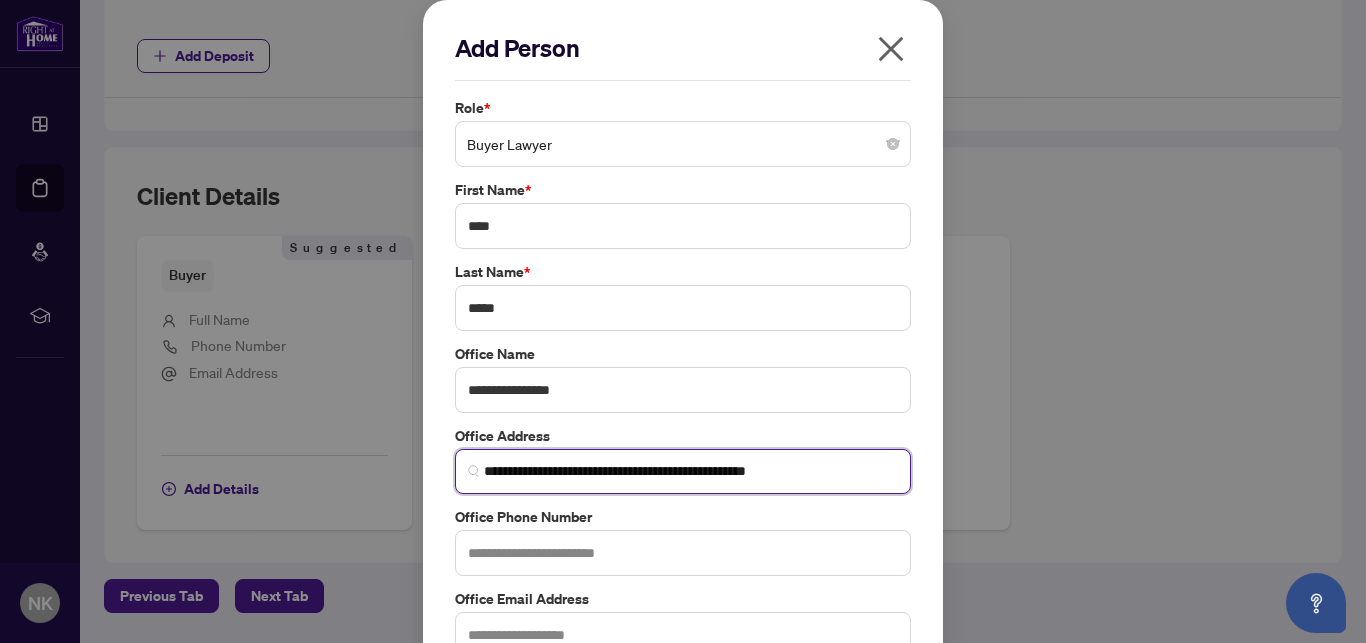 type on "**********" 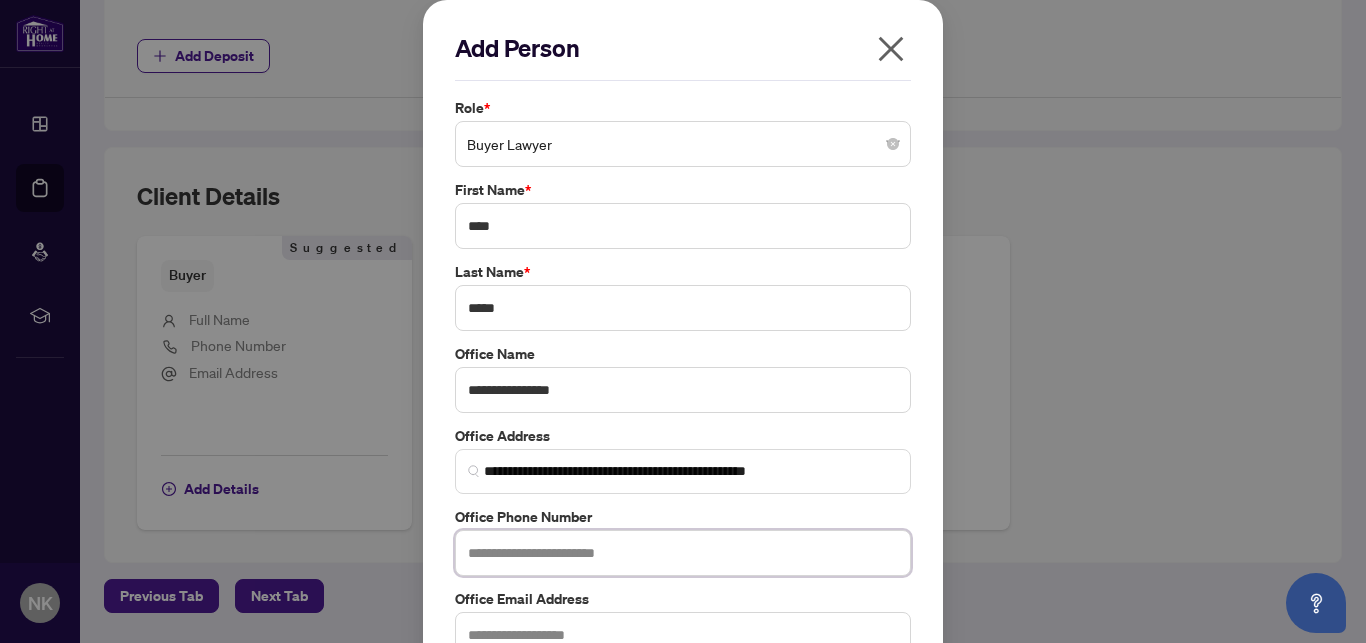 click at bounding box center [683, 553] 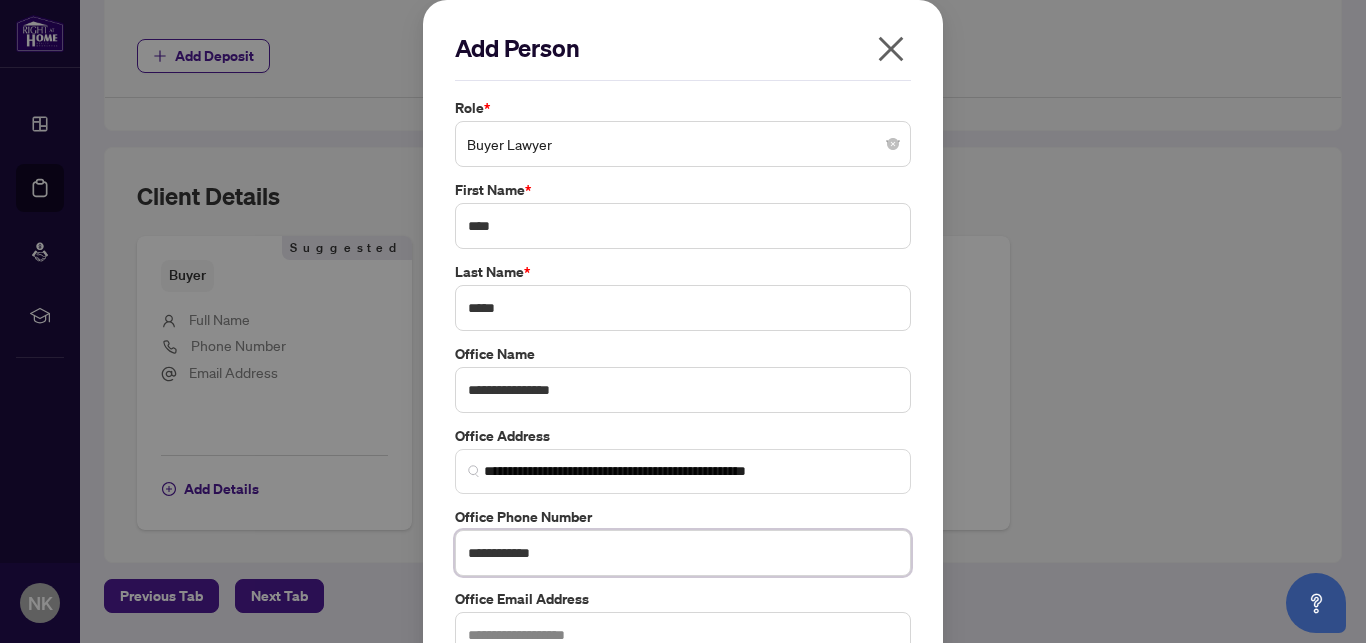type on "**********" 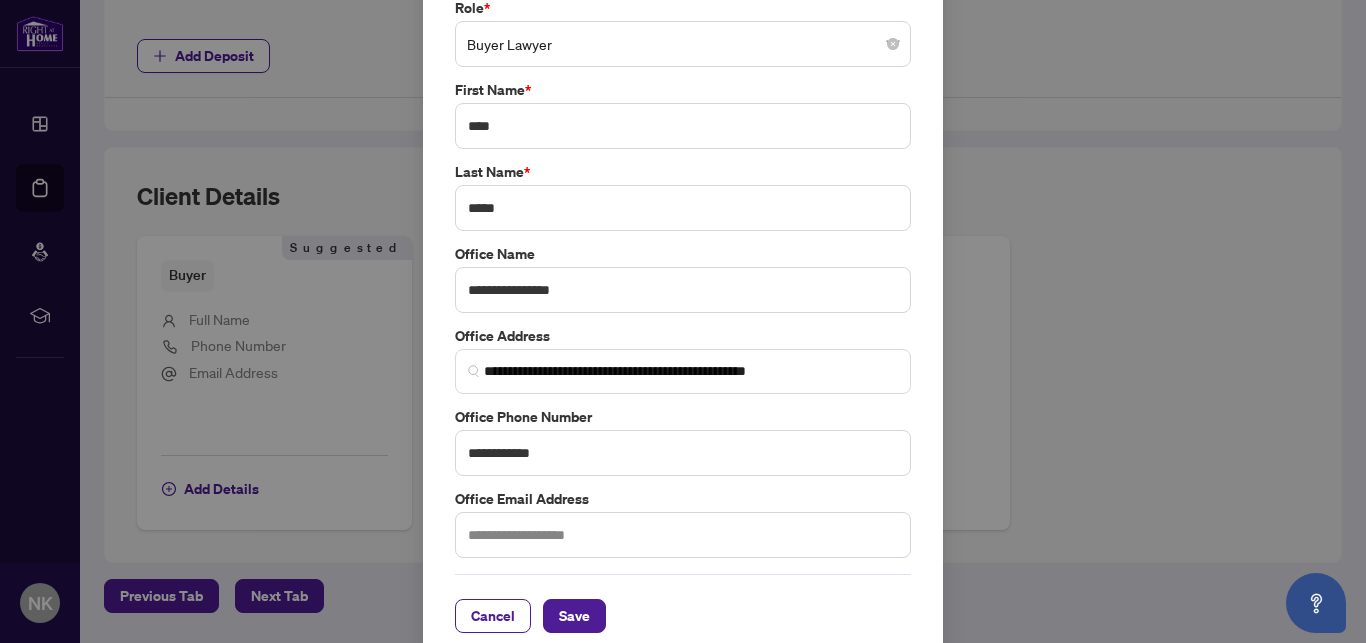 scroll, scrollTop: 111, scrollLeft: 0, axis: vertical 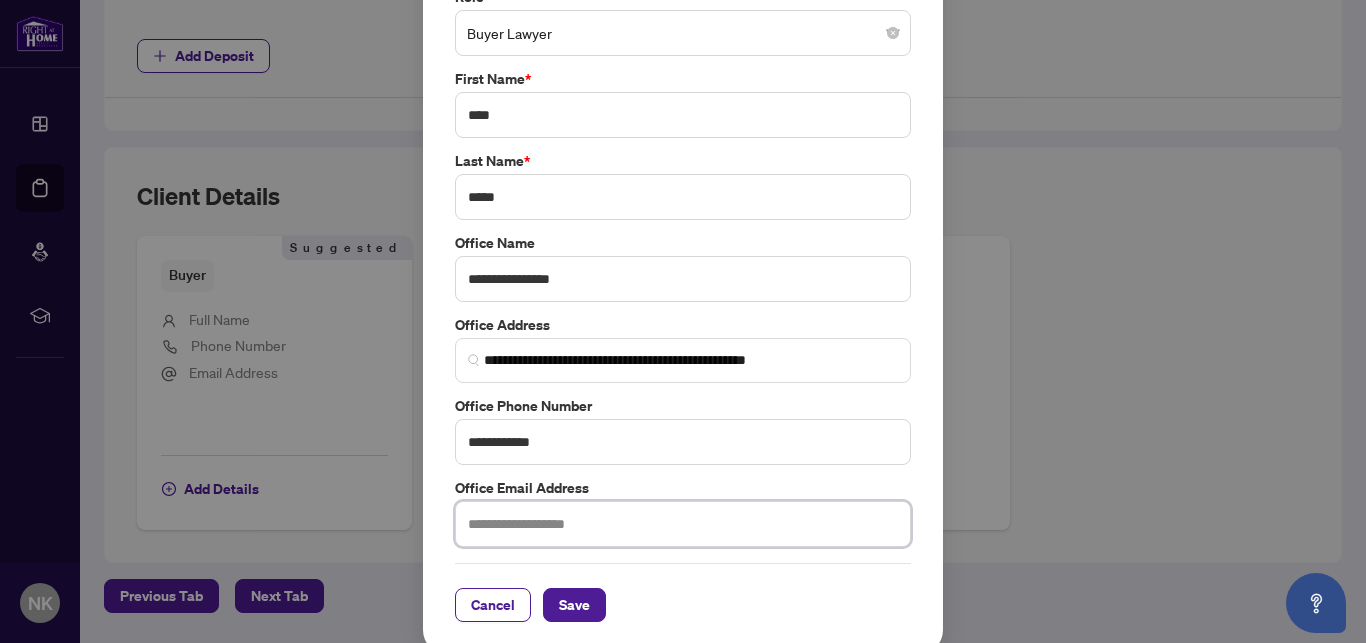 click at bounding box center [683, 524] 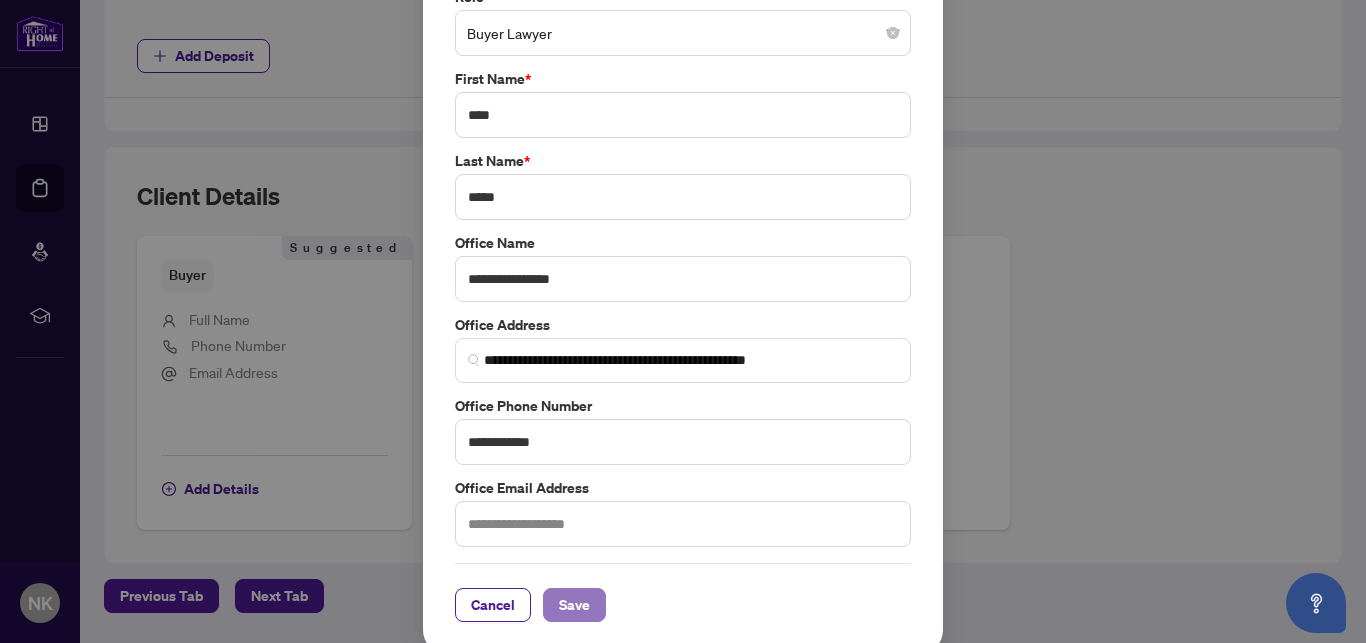 click on "Save" at bounding box center [574, 605] 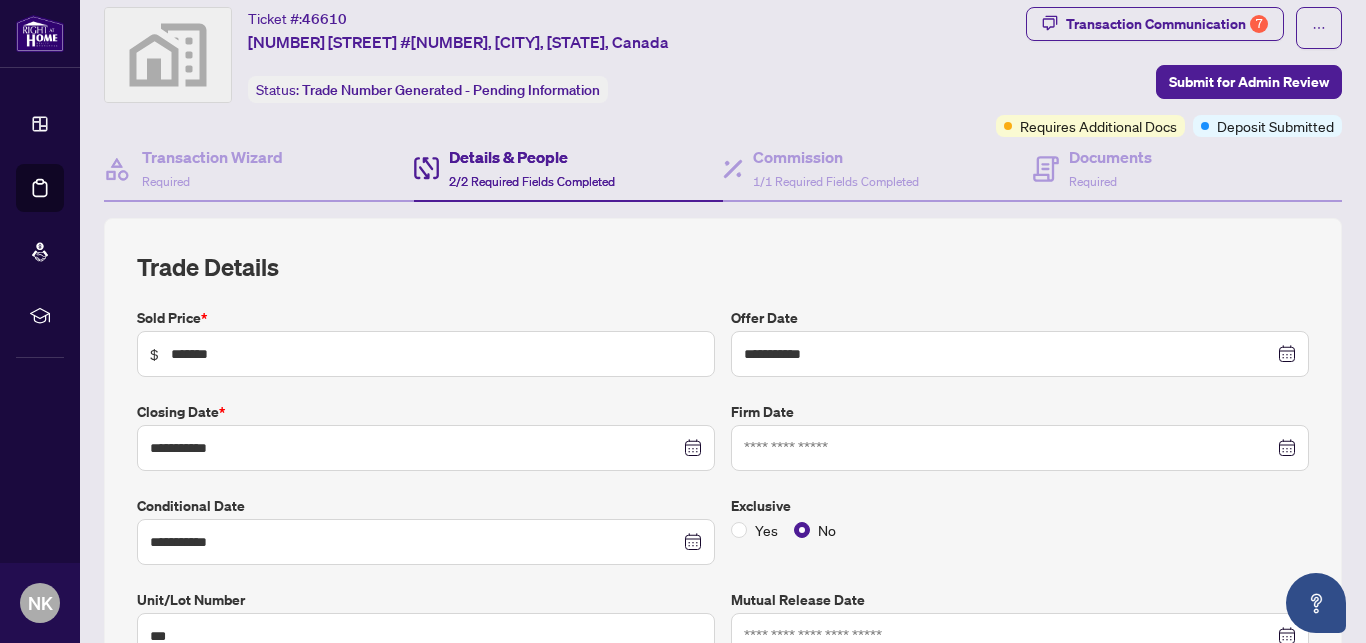 scroll, scrollTop: 0, scrollLeft: 0, axis: both 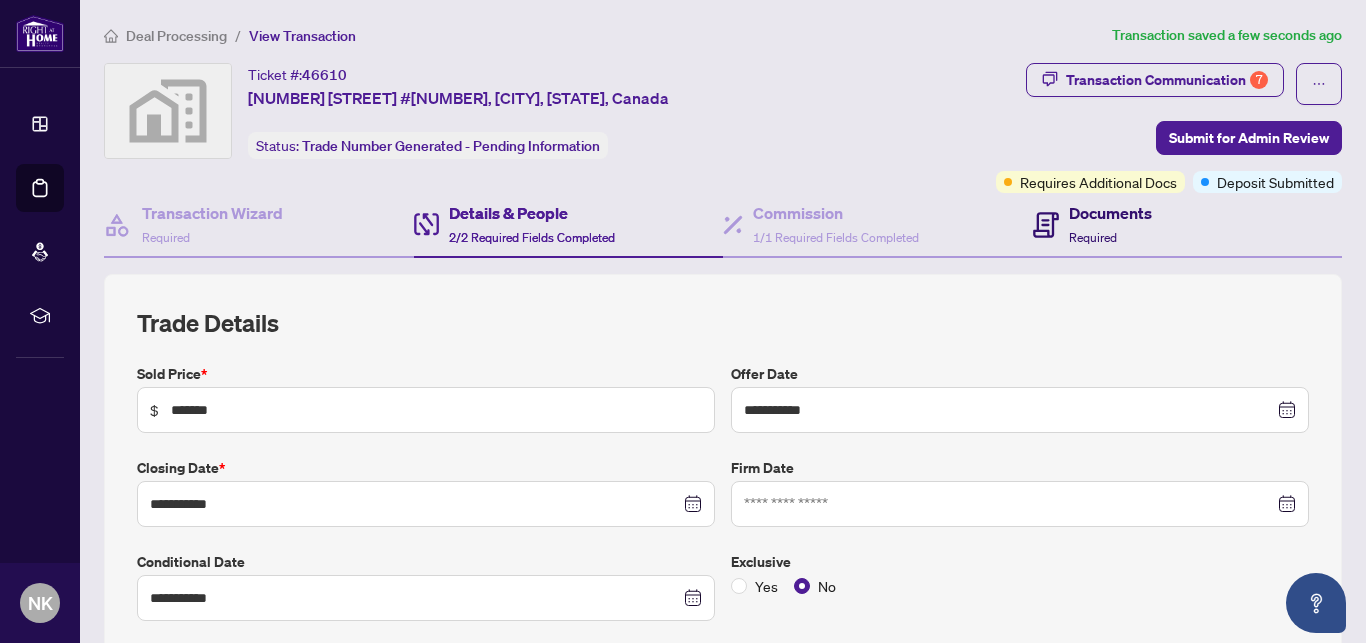 click on "Required" at bounding box center [1093, 237] 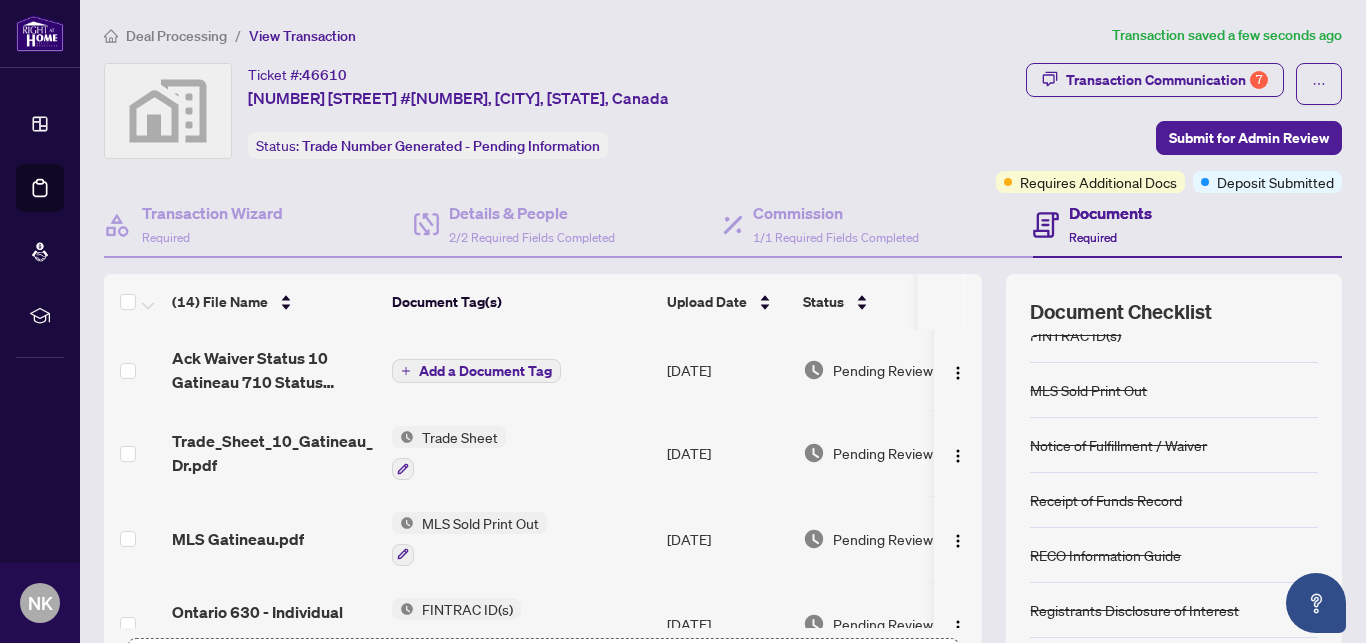 scroll, scrollTop: 0, scrollLeft: 0, axis: both 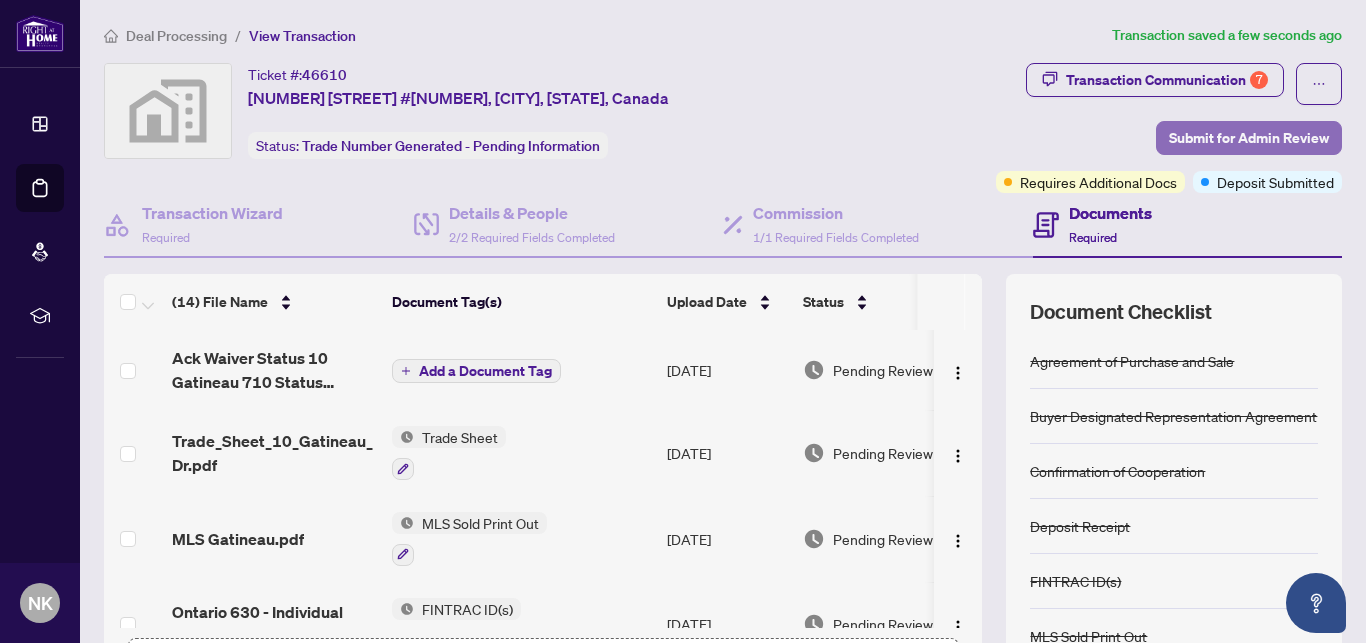 click on "Submit for Admin Review" at bounding box center (1249, 138) 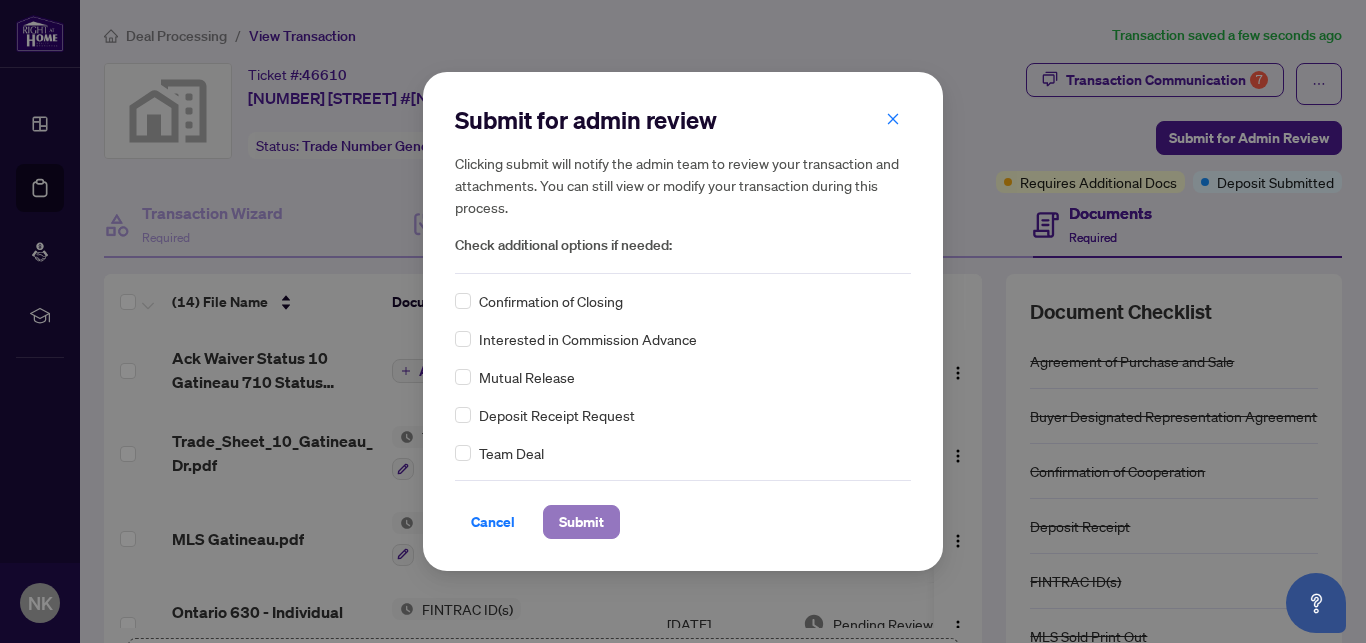 click on "Submit" at bounding box center (581, 522) 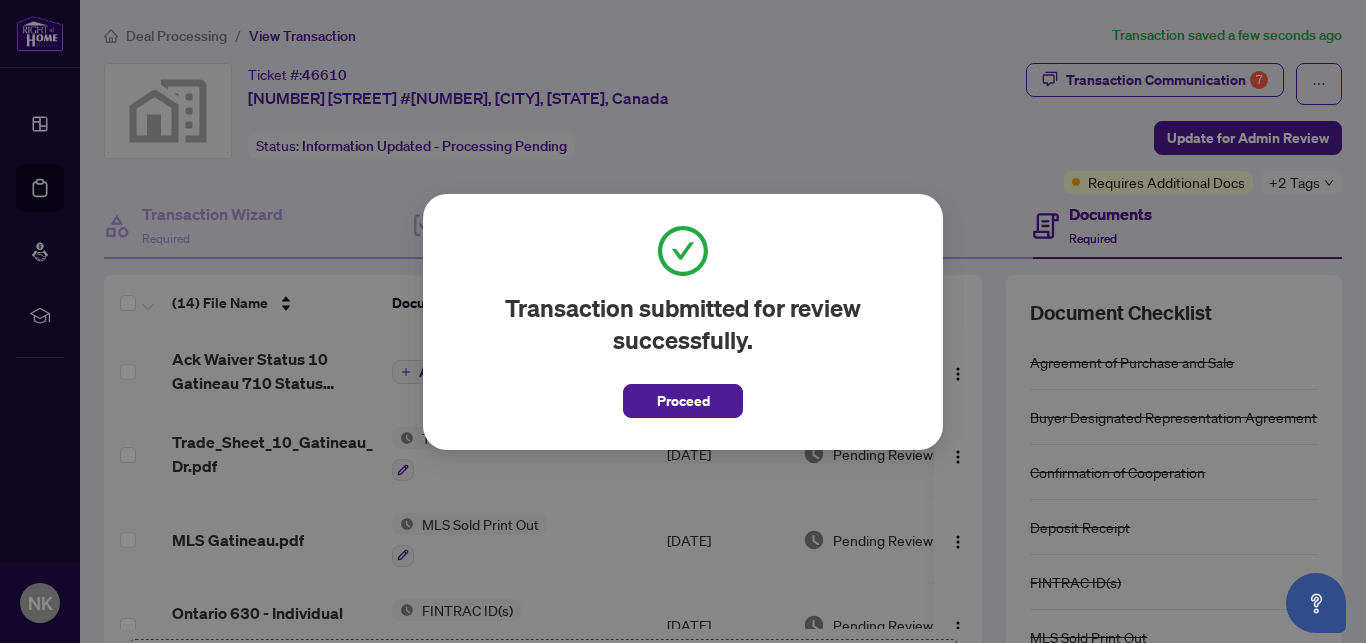 click on "Transaction submitted for review successfully. Proceed Cancel OK" at bounding box center (683, 321) 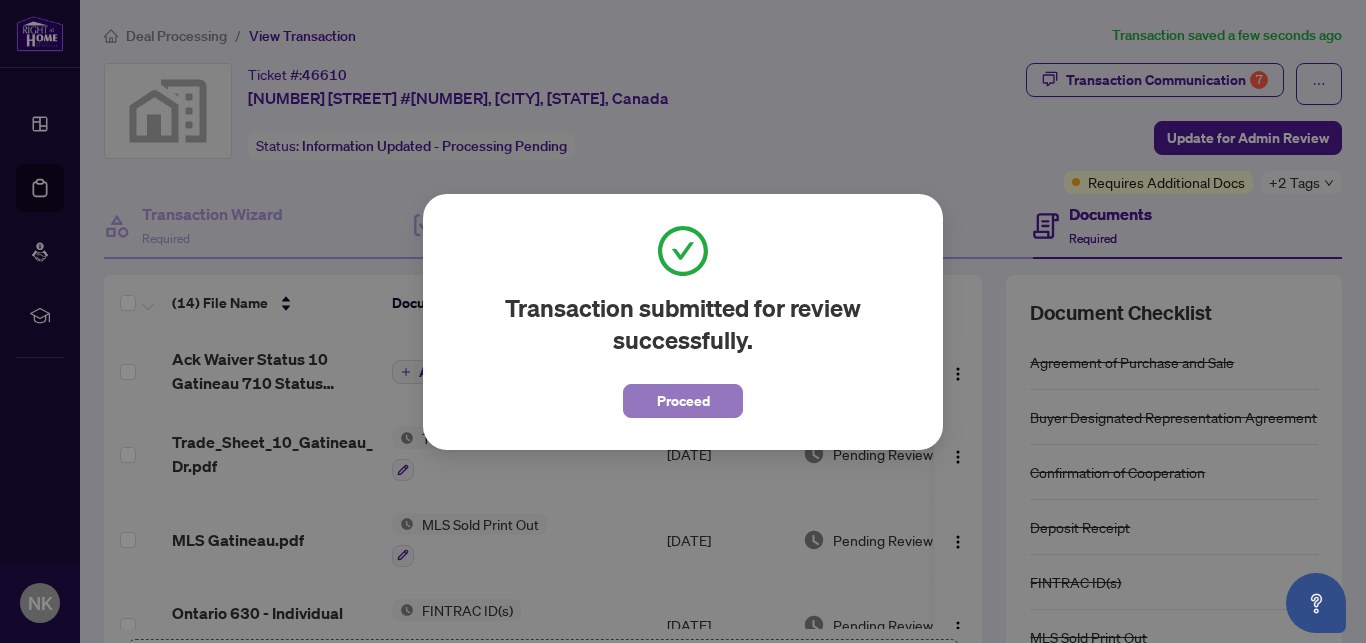 click on "Proceed" at bounding box center [683, 401] 